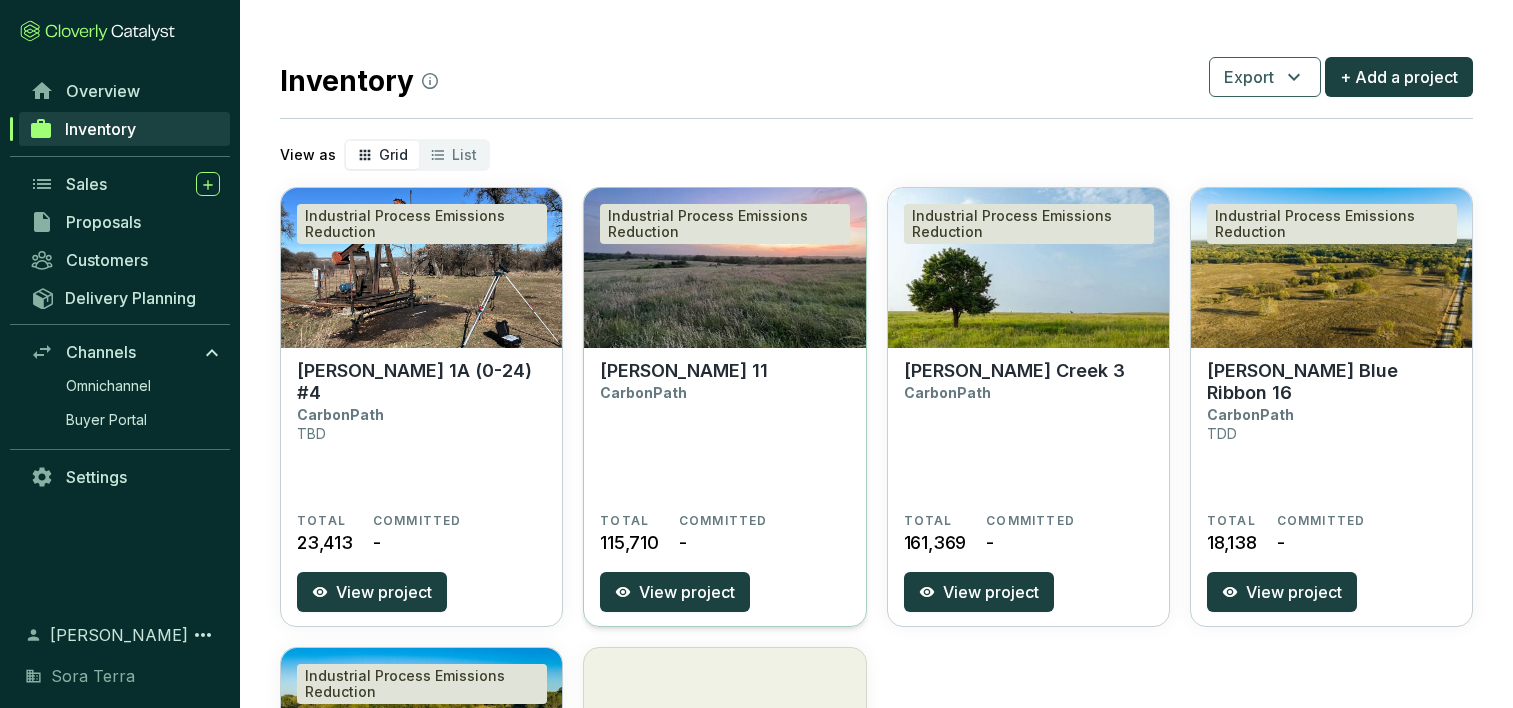 scroll, scrollTop: 431, scrollLeft: 0, axis: vertical 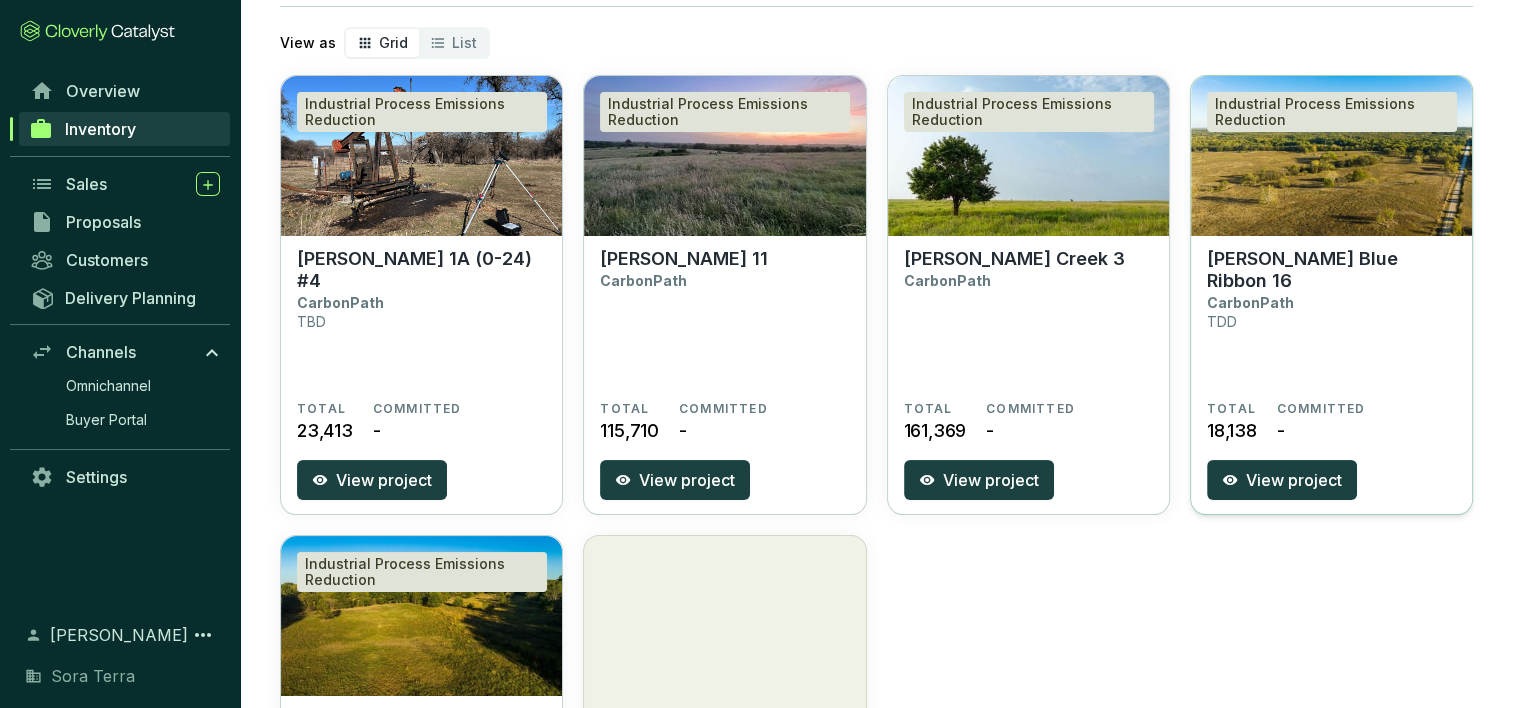 click on "[PERSON_NAME] Blue Ribbon 16 CarbonPath TDD" at bounding box center [1331, 324] 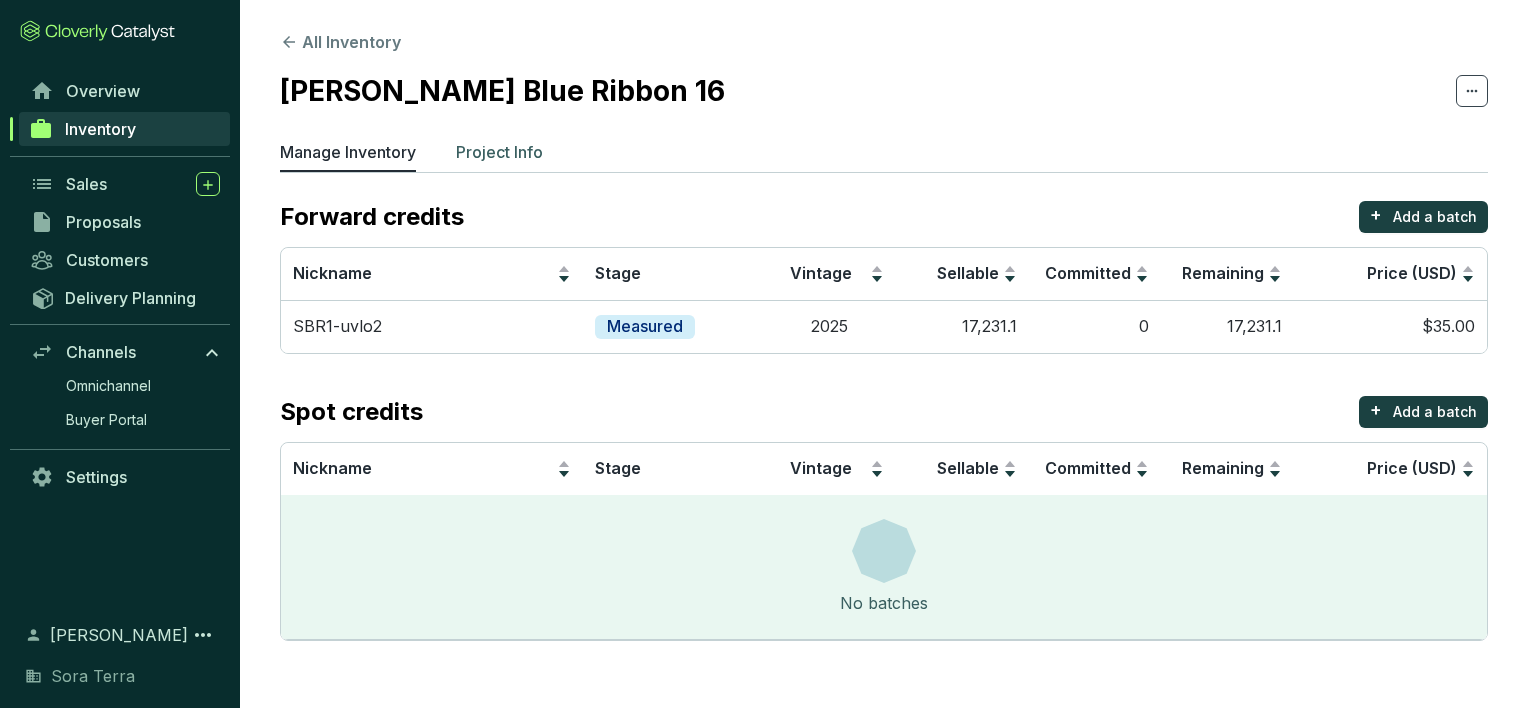 click on "Project Info" at bounding box center [499, 152] 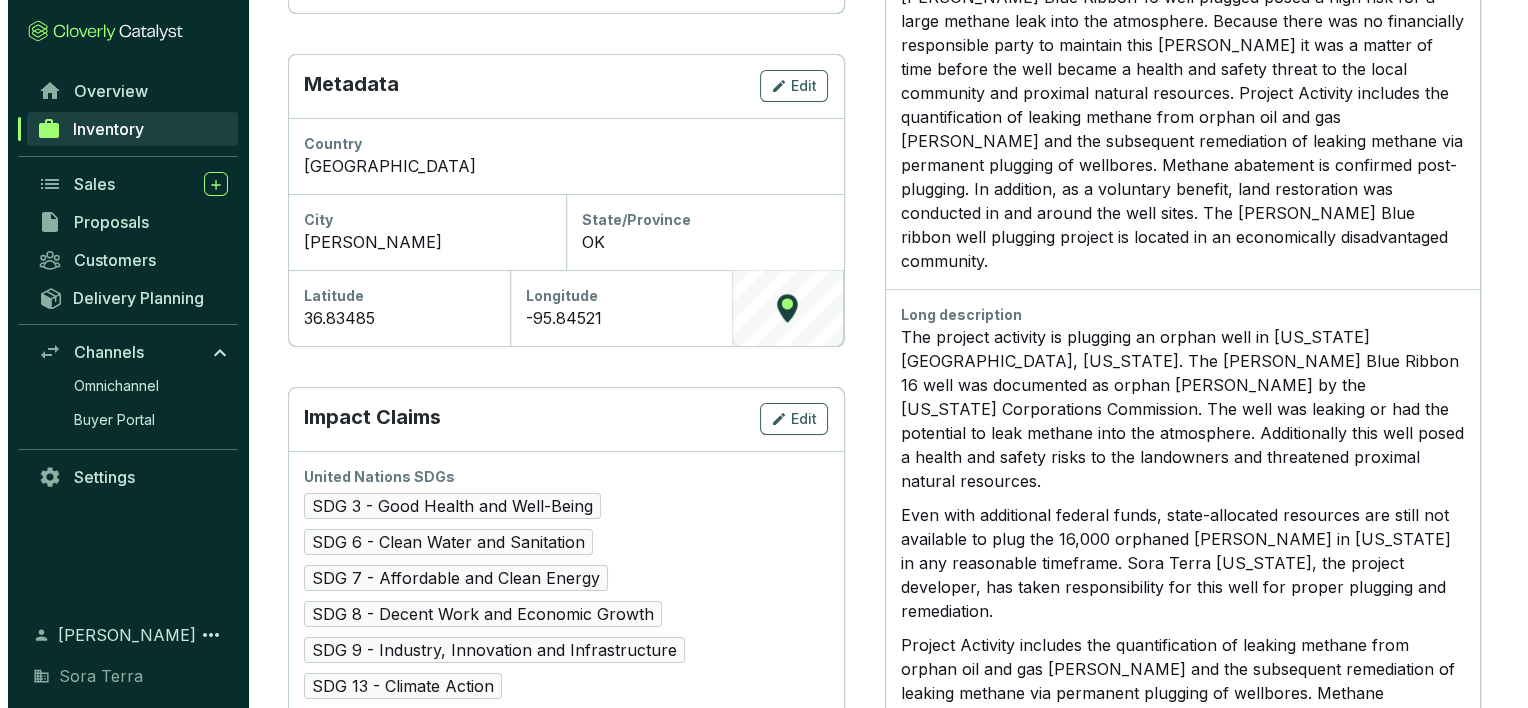 scroll, scrollTop: 943, scrollLeft: 0, axis: vertical 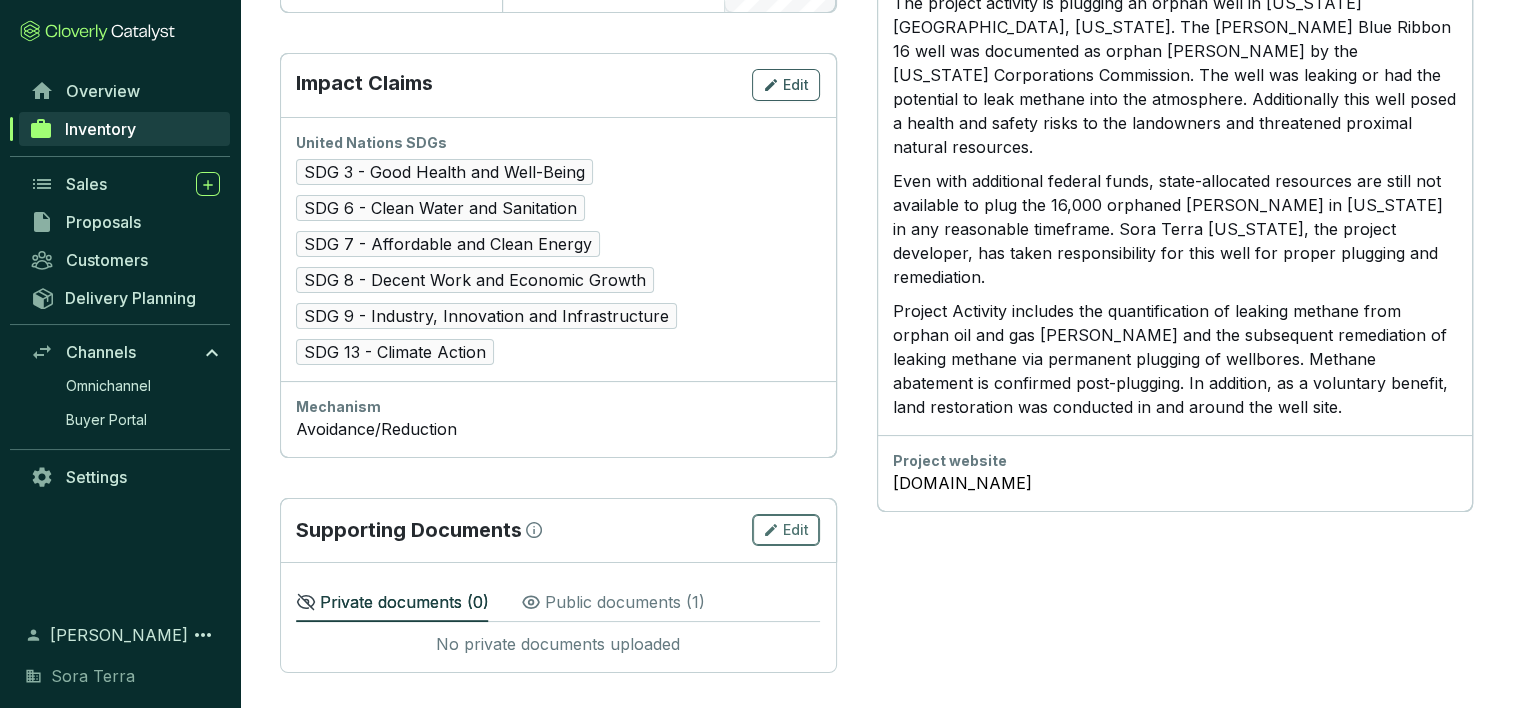 click on "Edit" at bounding box center (796, 530) 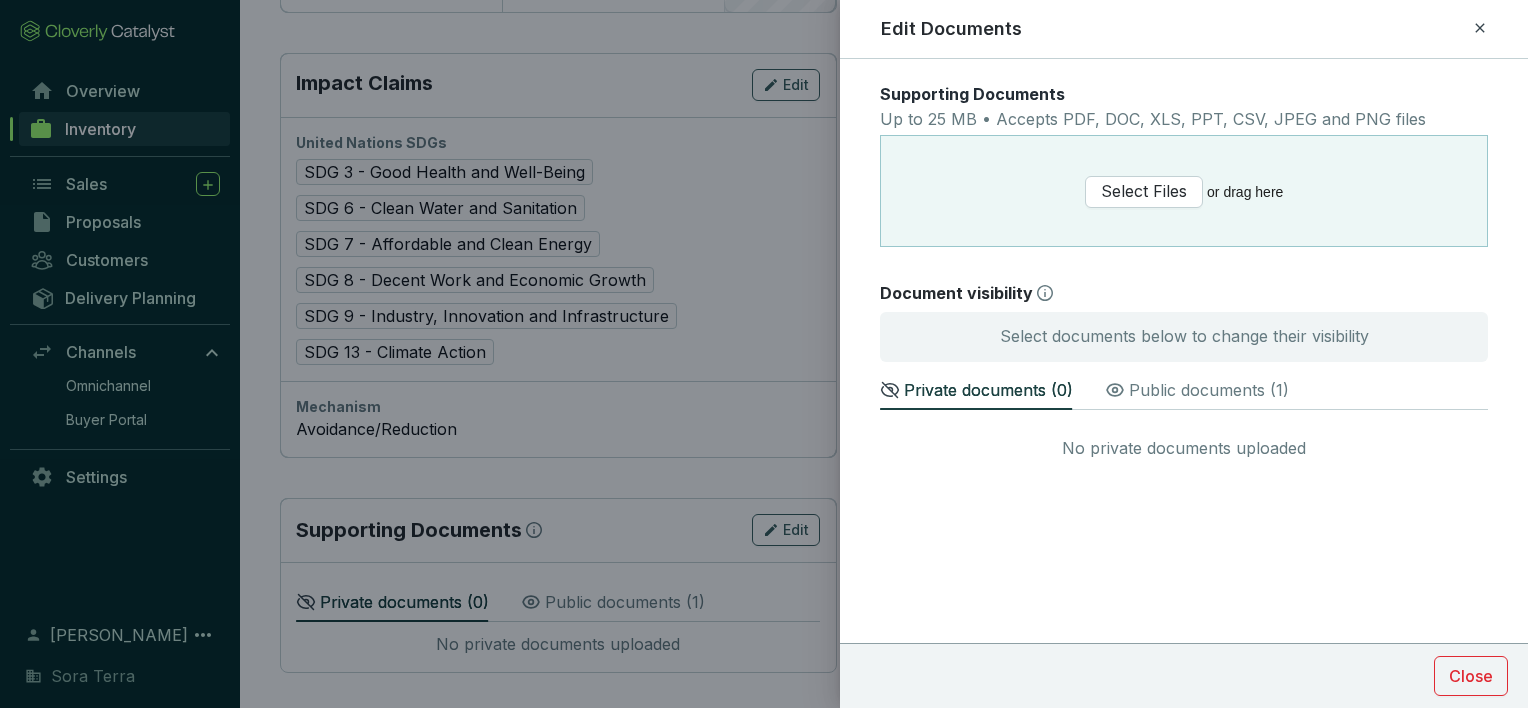click on "Public documents ( 1 )" at bounding box center [1209, 390] 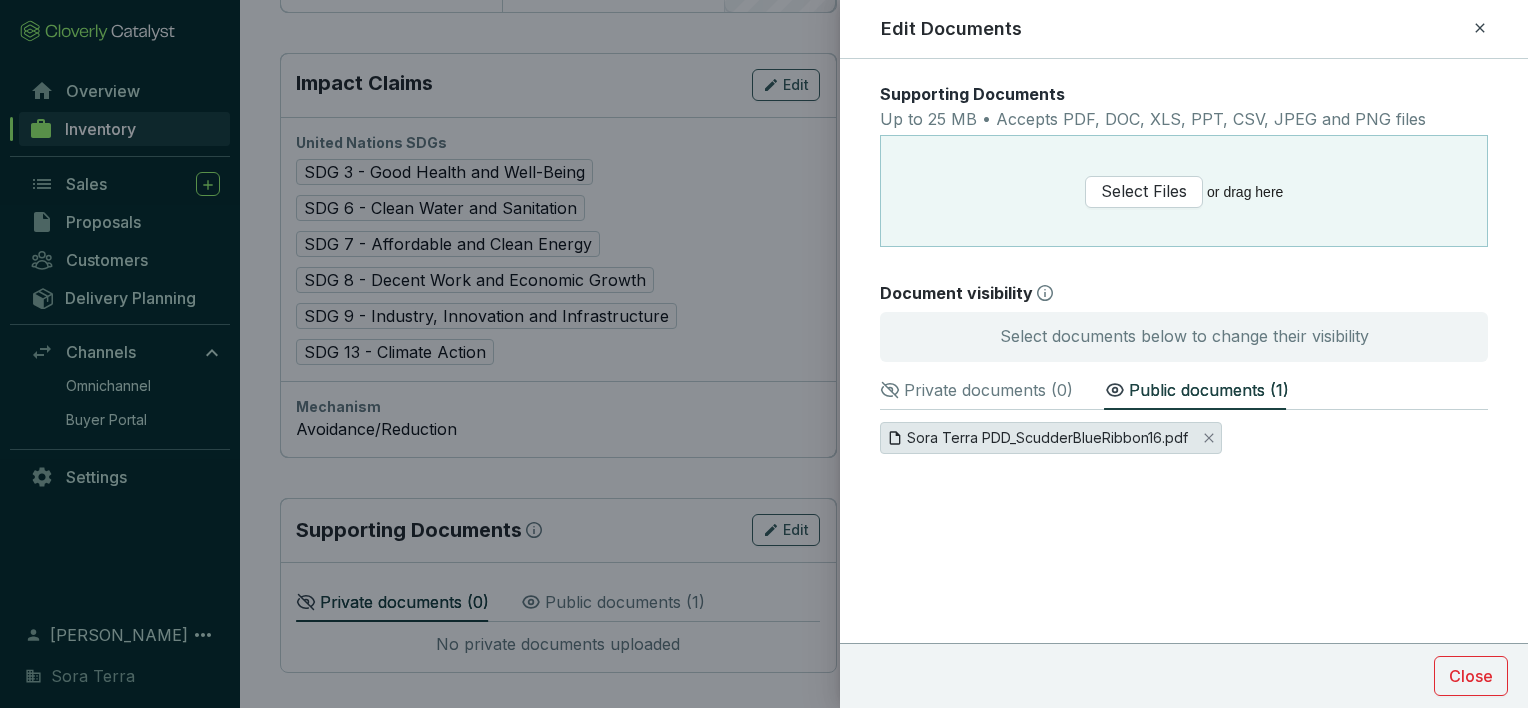 click on "Sora Terra PDD_ScudderBlueRibbon16.pdf" at bounding box center [1047, 438] 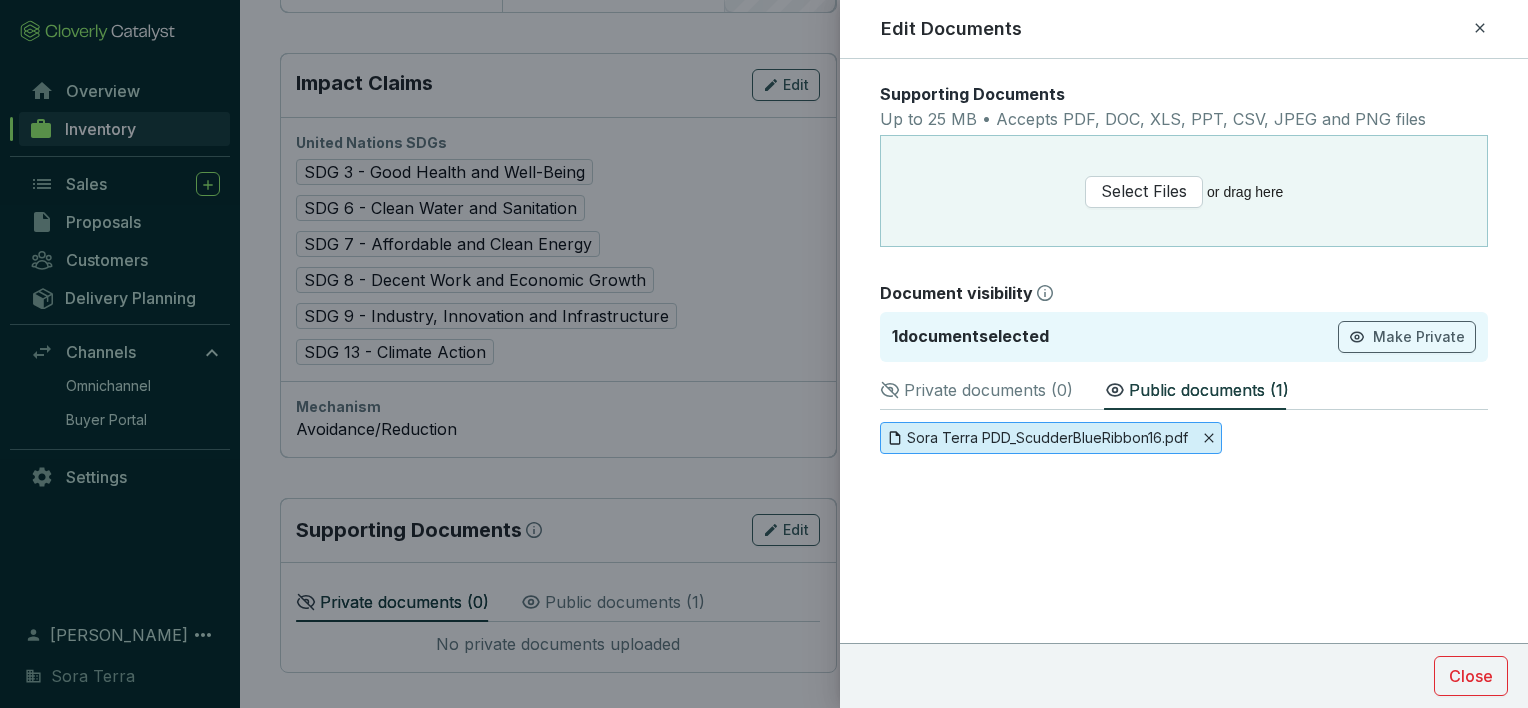 click 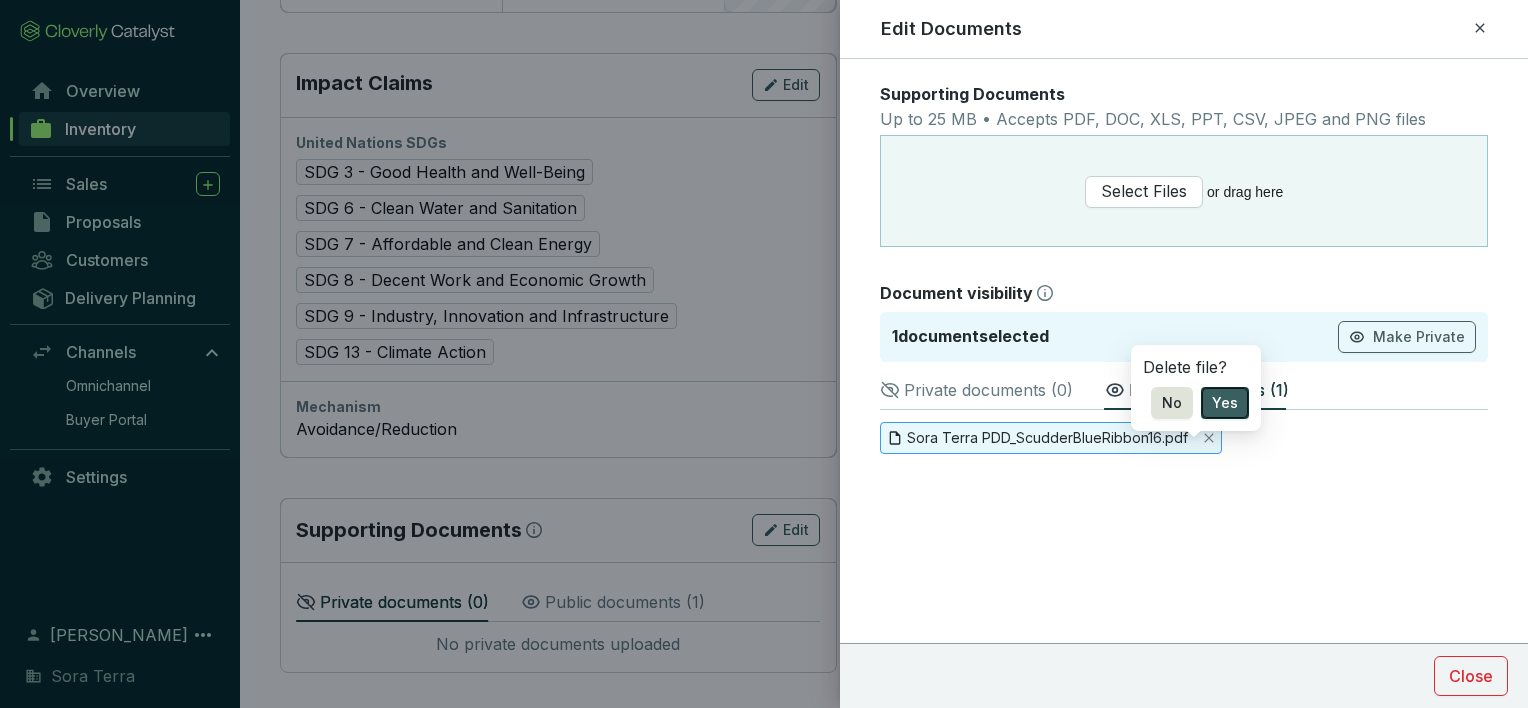 click on "Yes" at bounding box center [1225, 403] 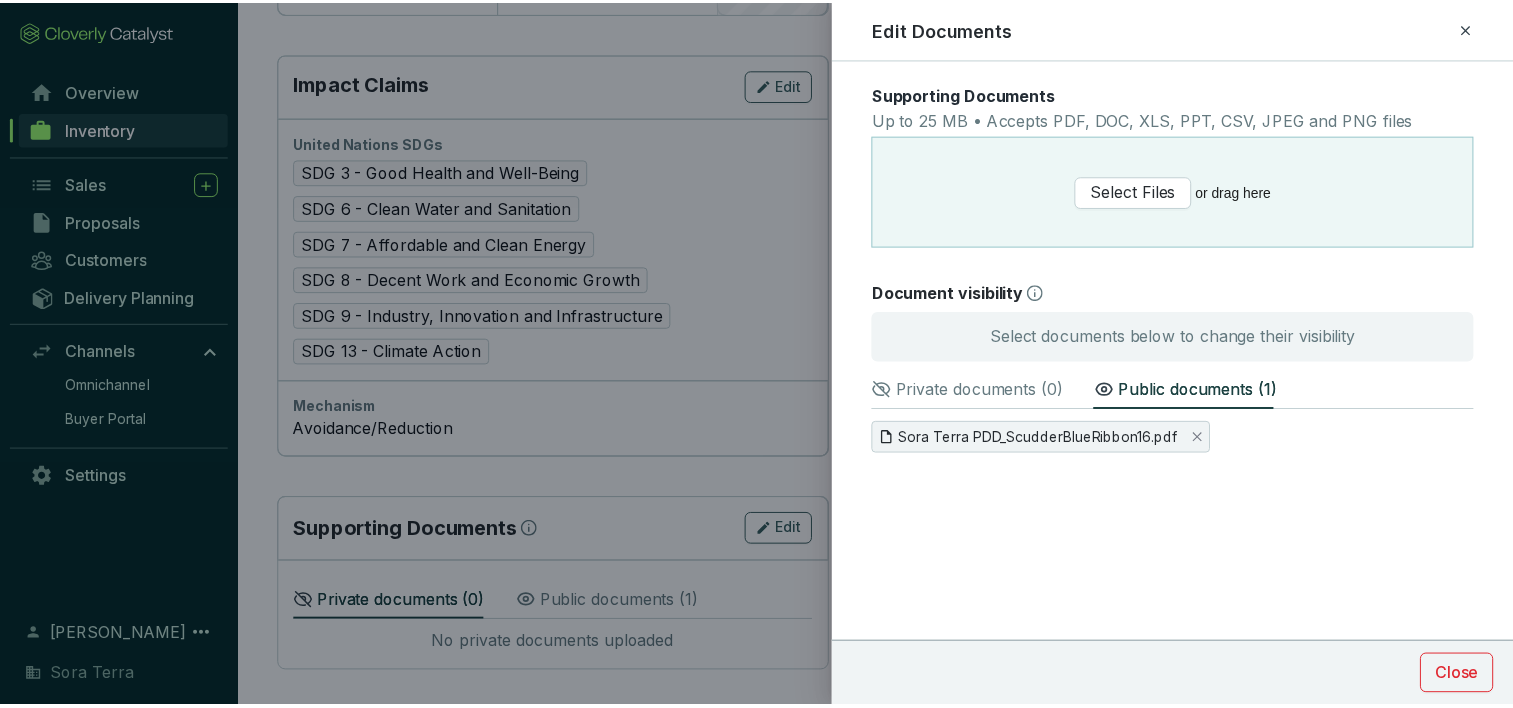 scroll, scrollTop: 887, scrollLeft: 0, axis: vertical 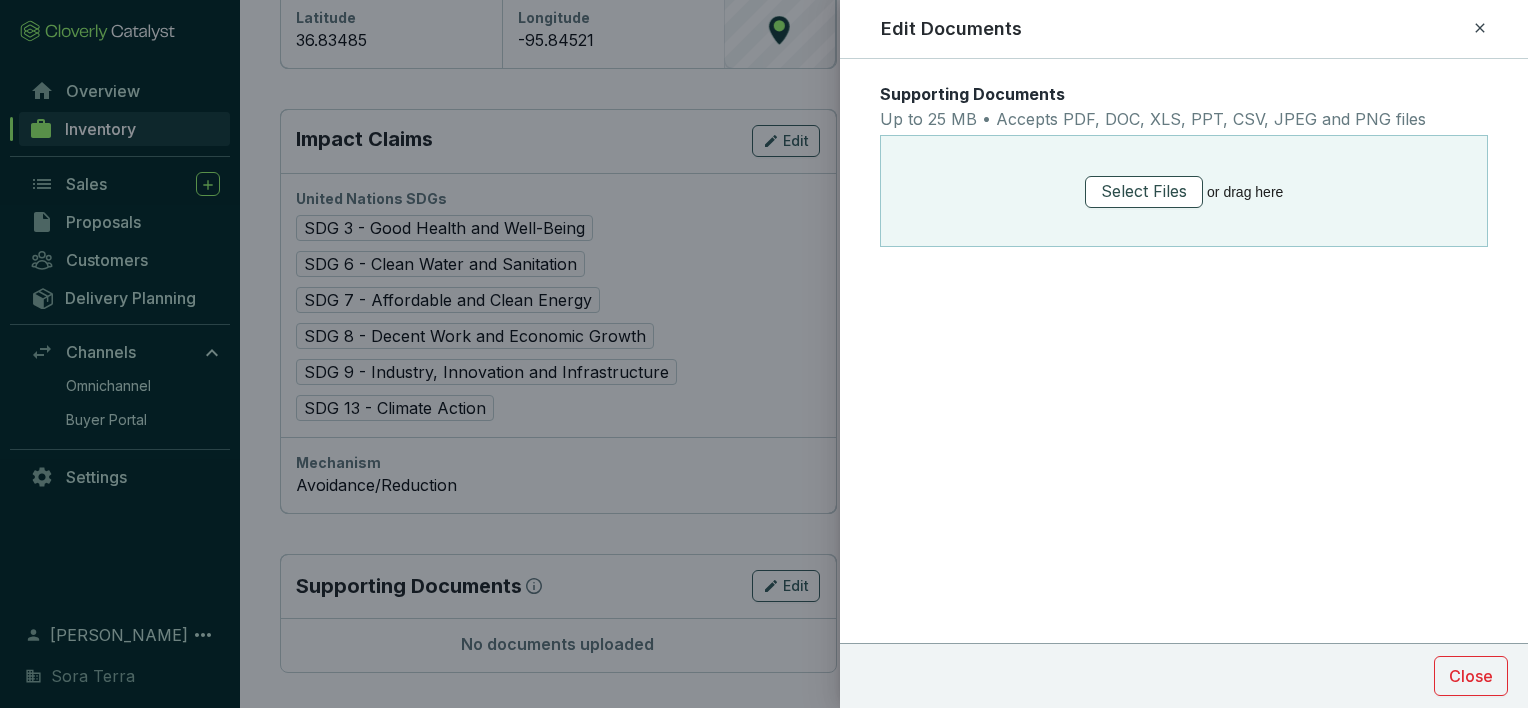 click on "Select Files" at bounding box center [1144, 191] 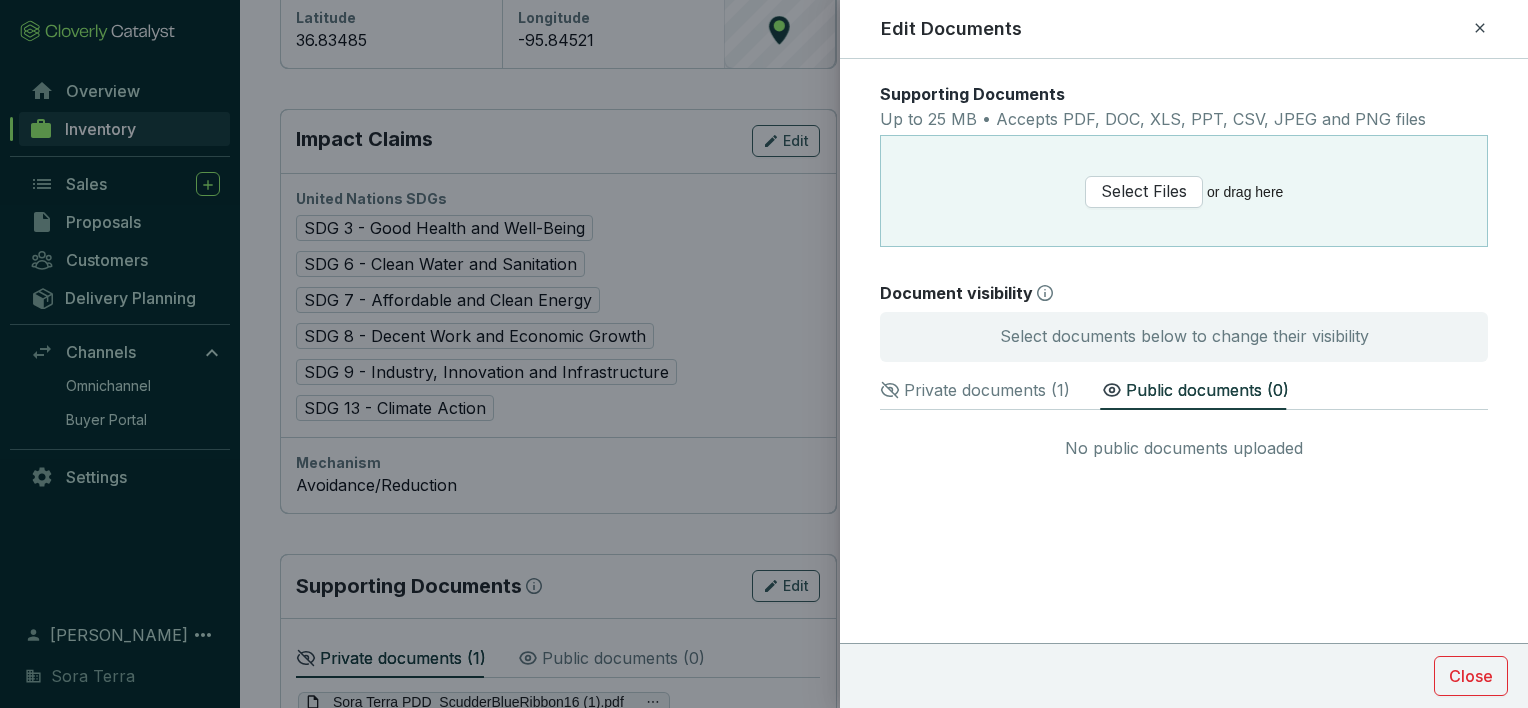 click on "Private documents ( 1 )" at bounding box center [987, 390] 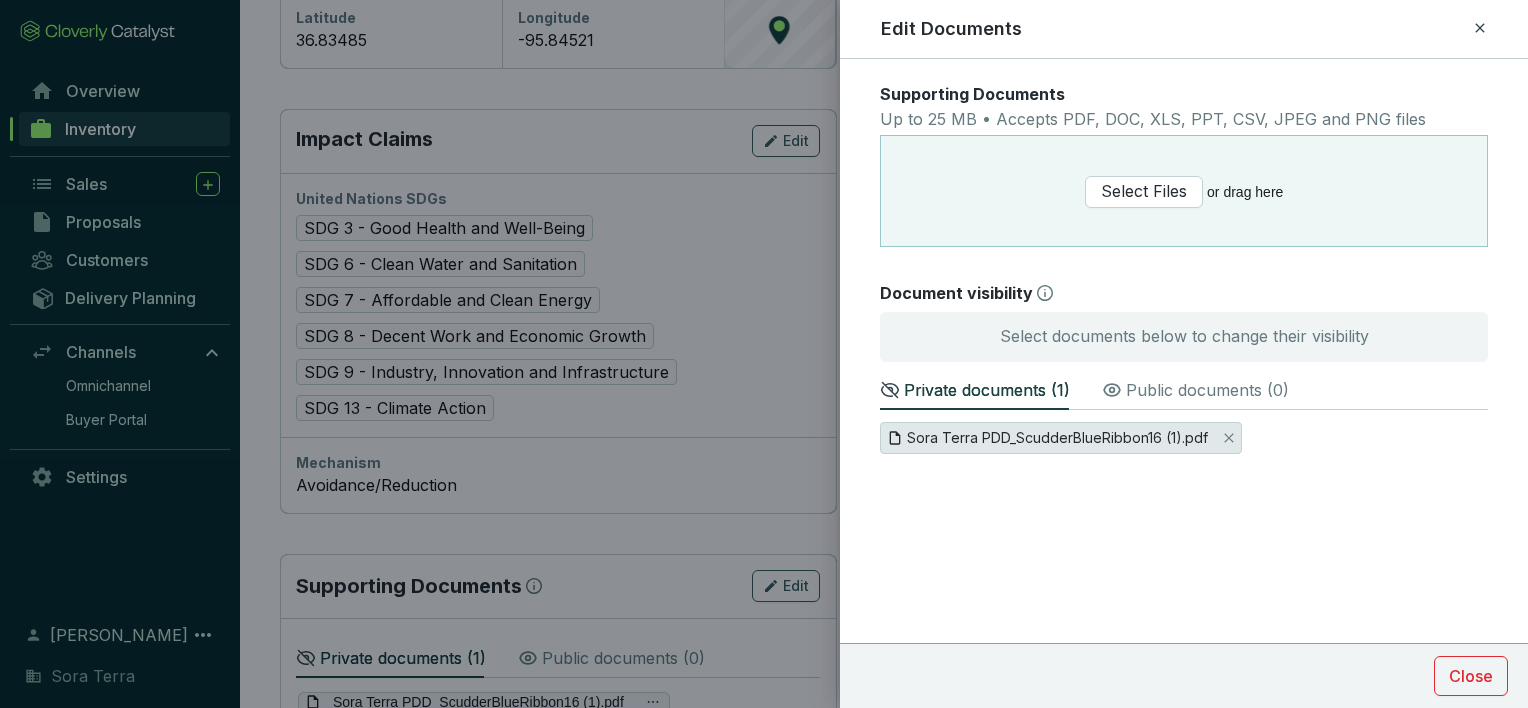 click on "Sora Terra PDD_ScudderBlueRibbon16 (1).pdf" at bounding box center [1057, 438] 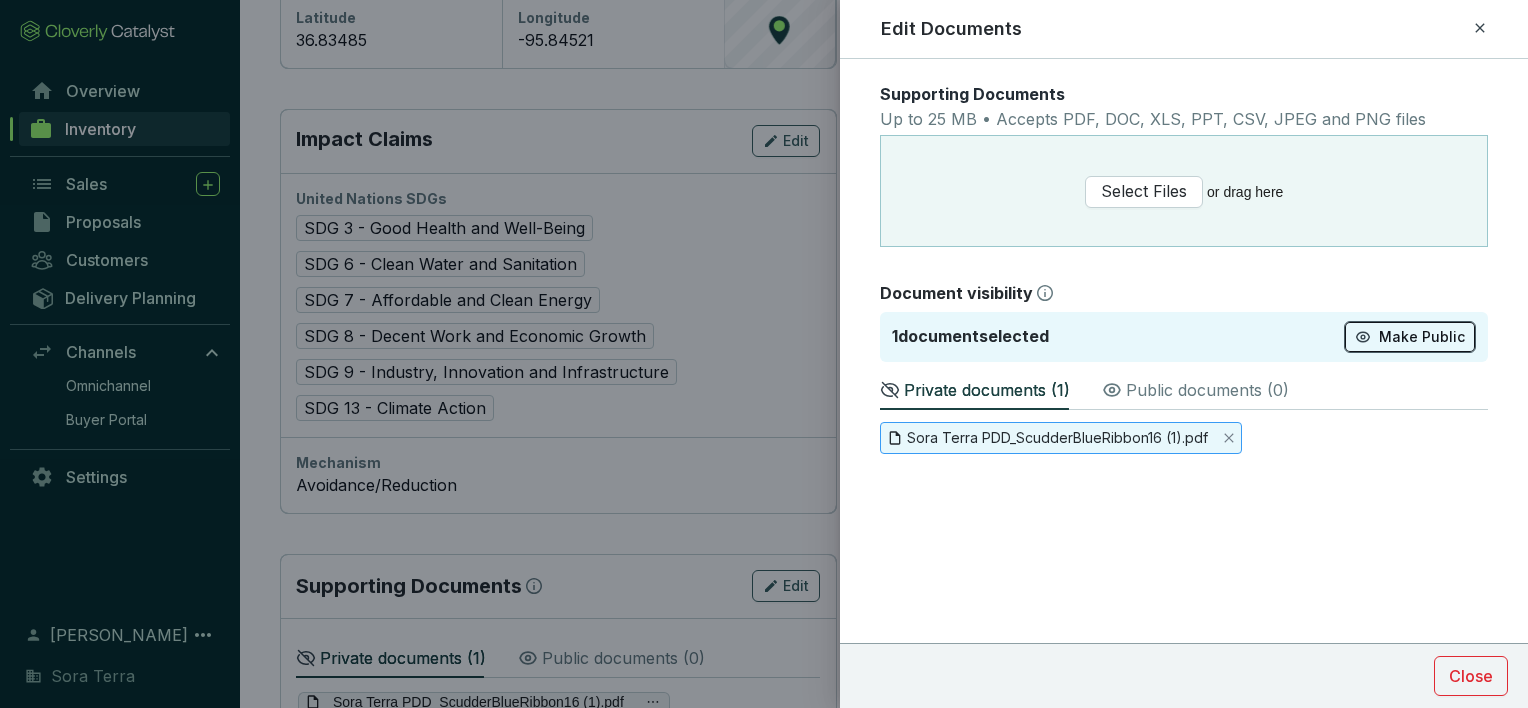 click on "Make Public" at bounding box center (1422, 337) 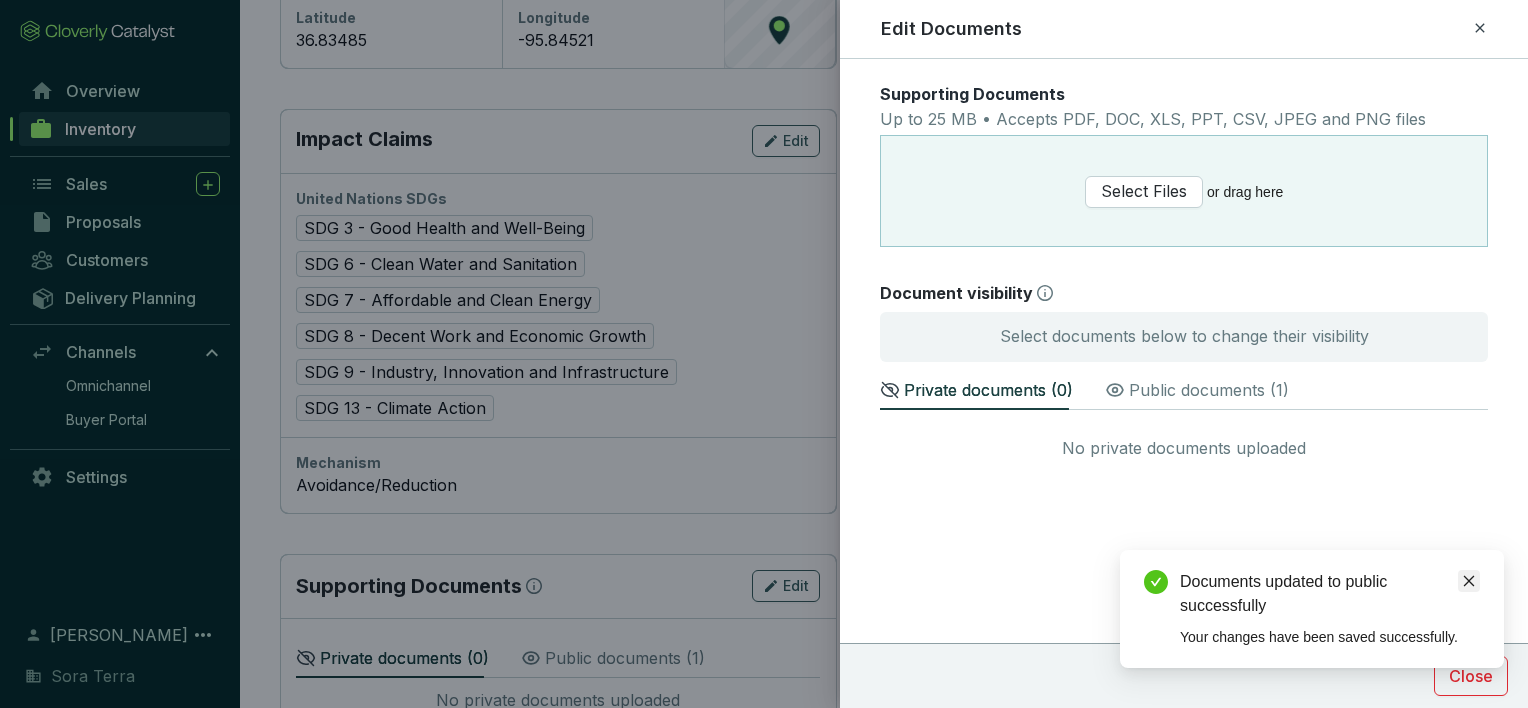 click 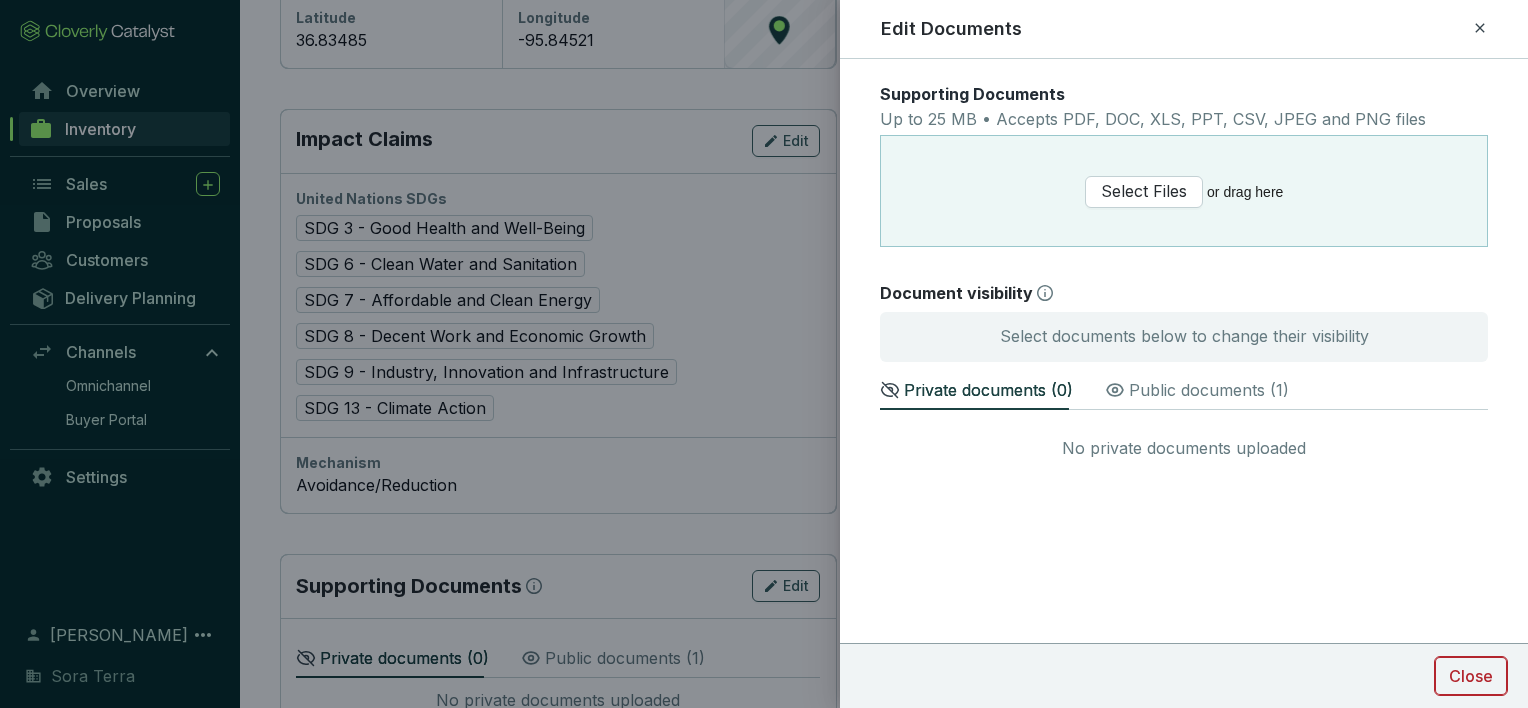 click on "Close" at bounding box center (1471, 676) 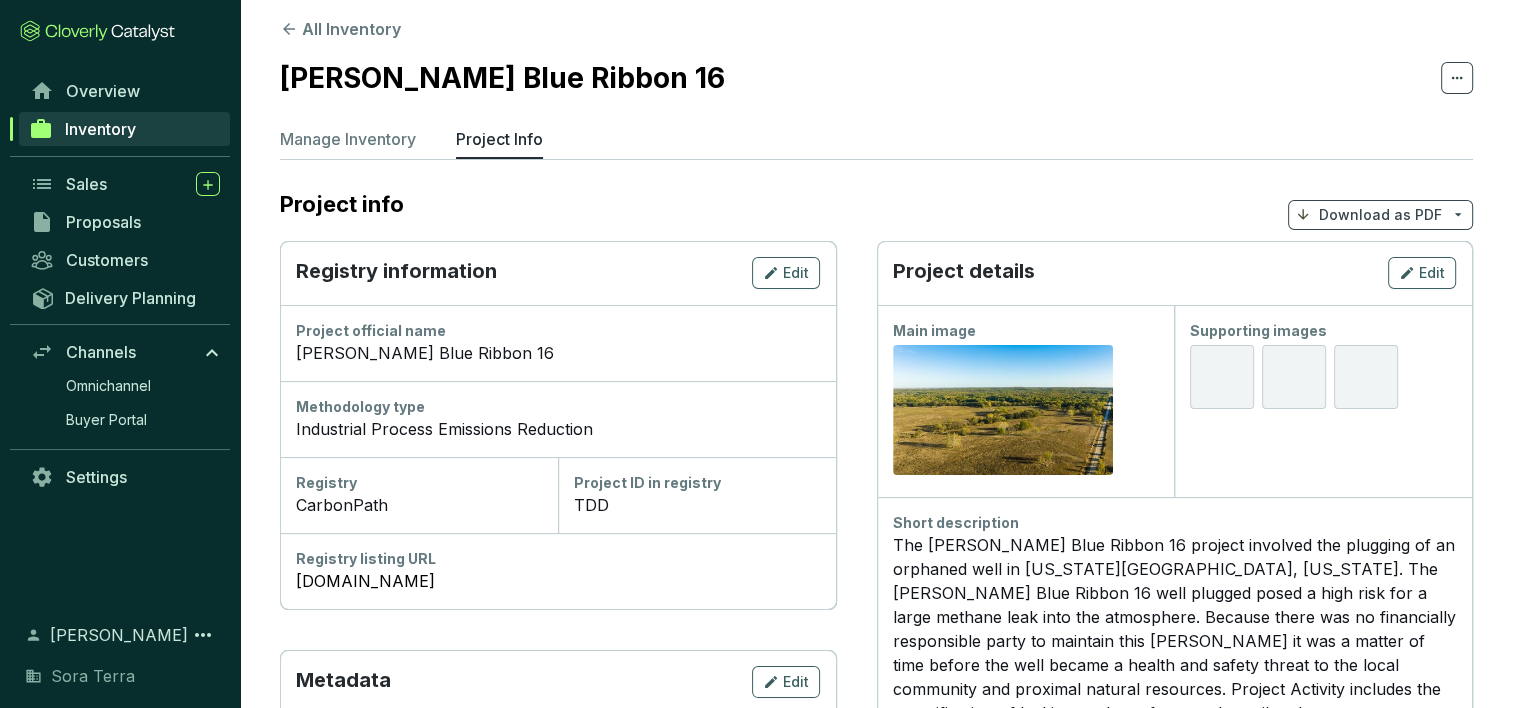 scroll, scrollTop: 0, scrollLeft: 0, axis: both 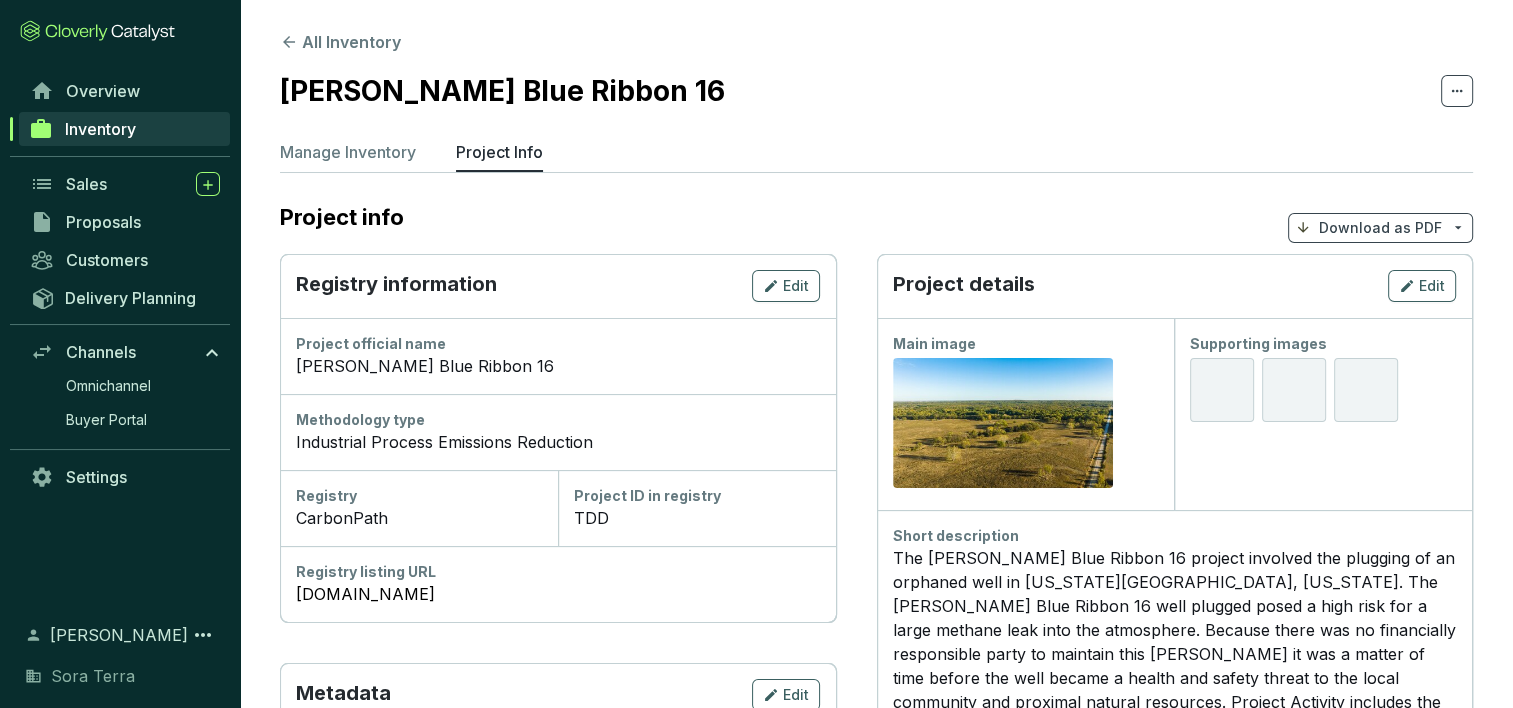 click on "Download as PDF" at bounding box center [1380, 228] 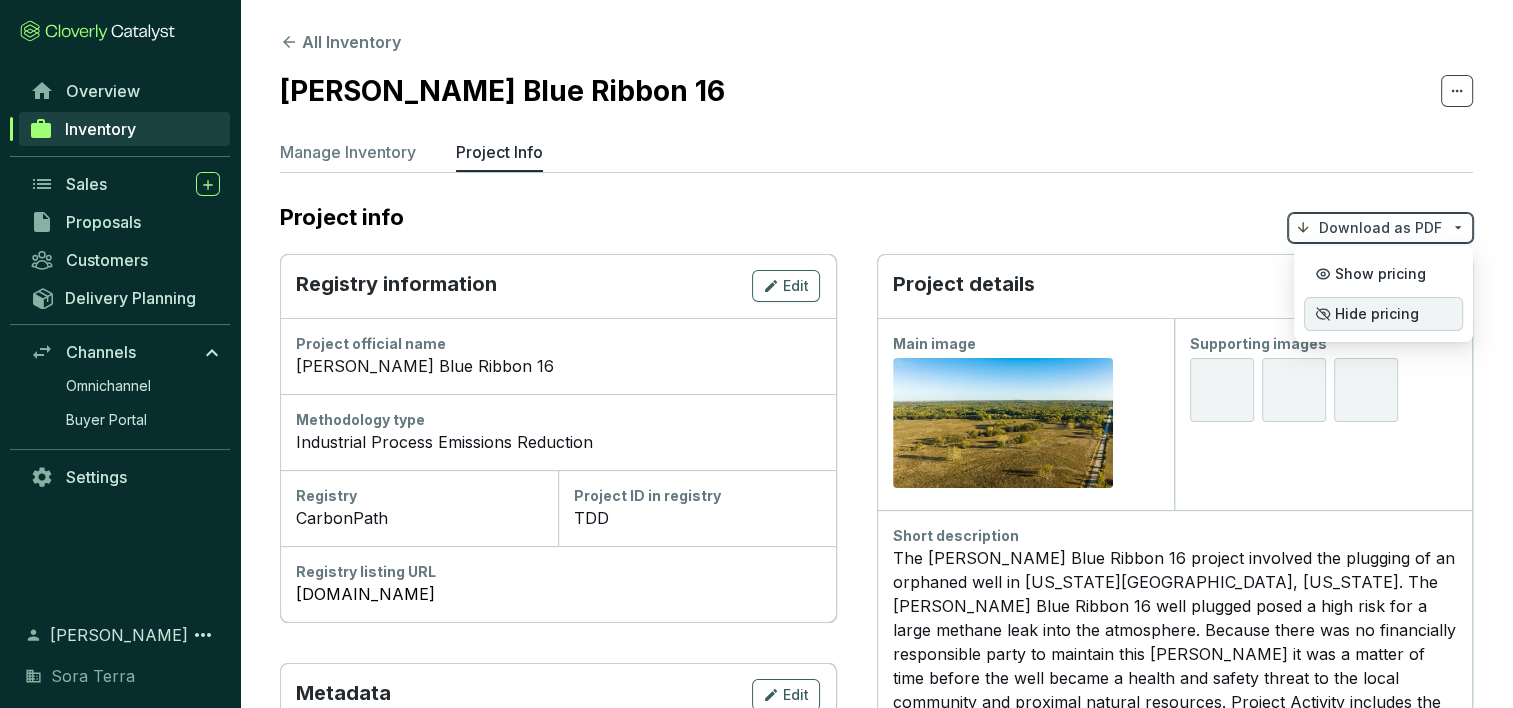 click on "Hide pricing" at bounding box center [1377, 314] 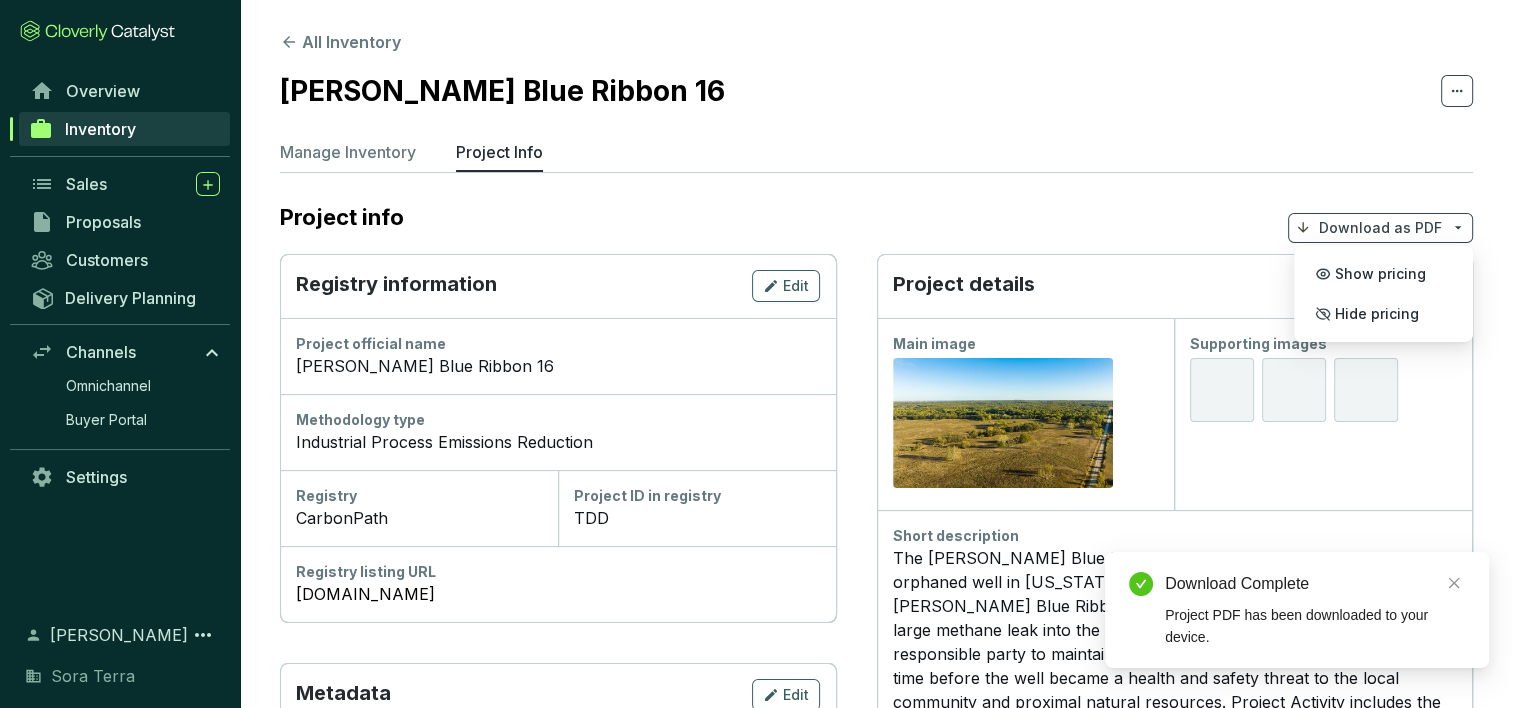 click on "Manage Inventory Project Info" at bounding box center [876, 156] 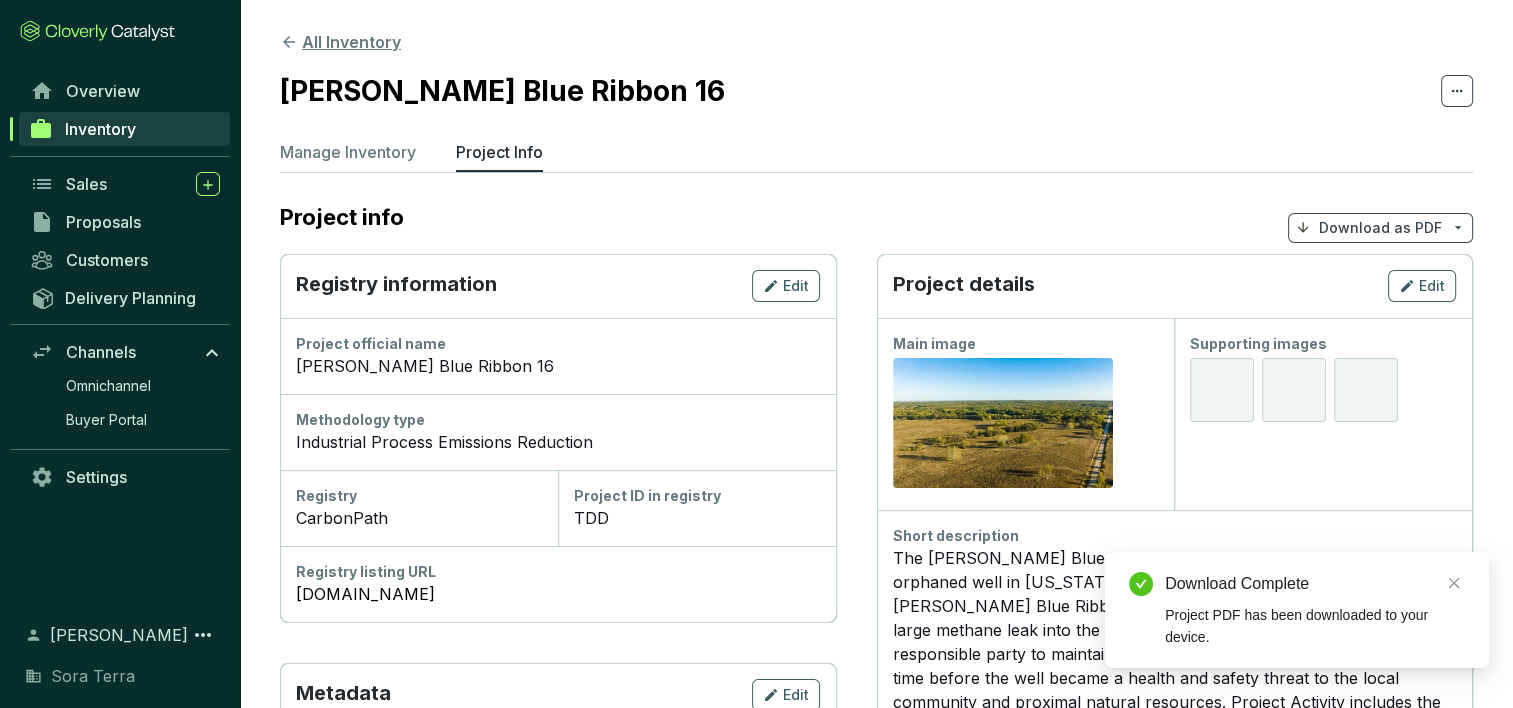 click on "All Inventory" at bounding box center (340, 42) 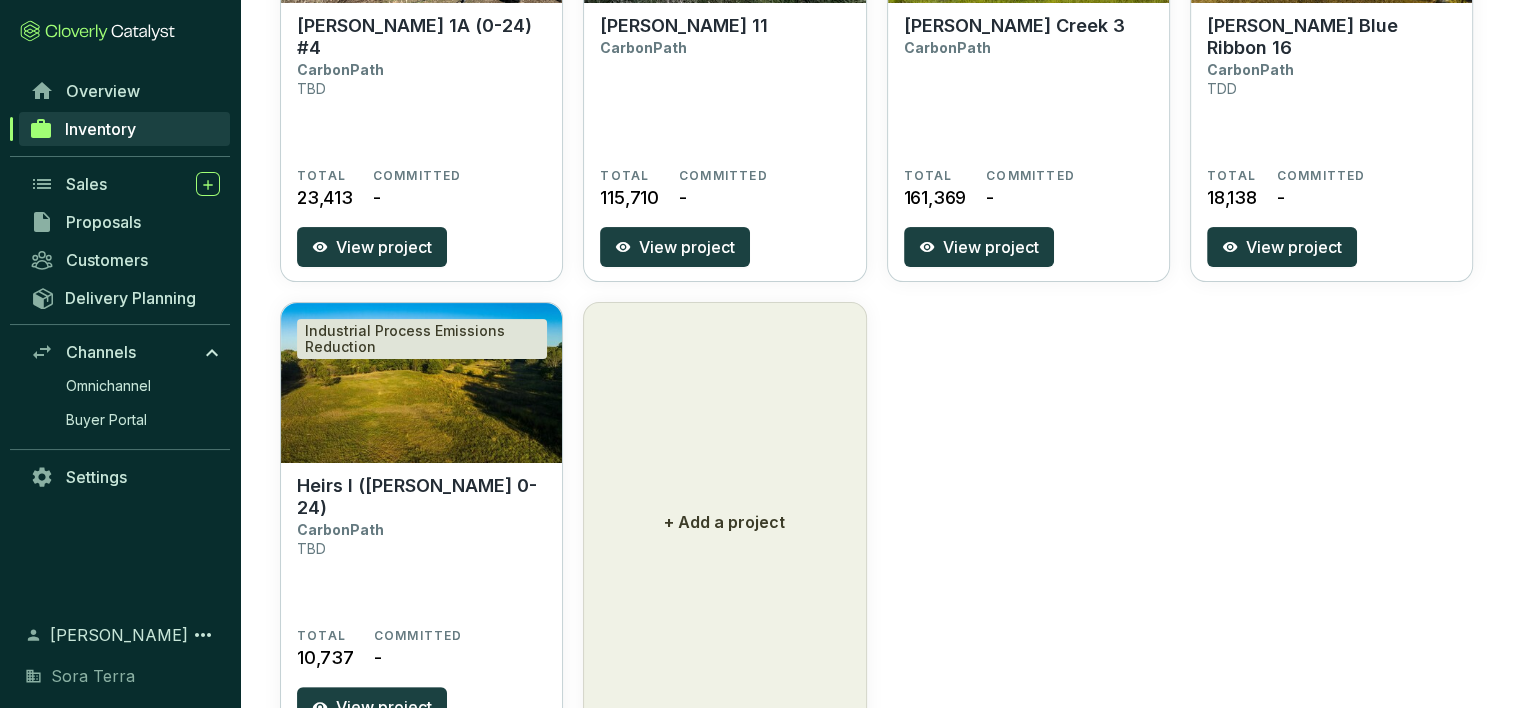 scroll, scrollTop: 423, scrollLeft: 0, axis: vertical 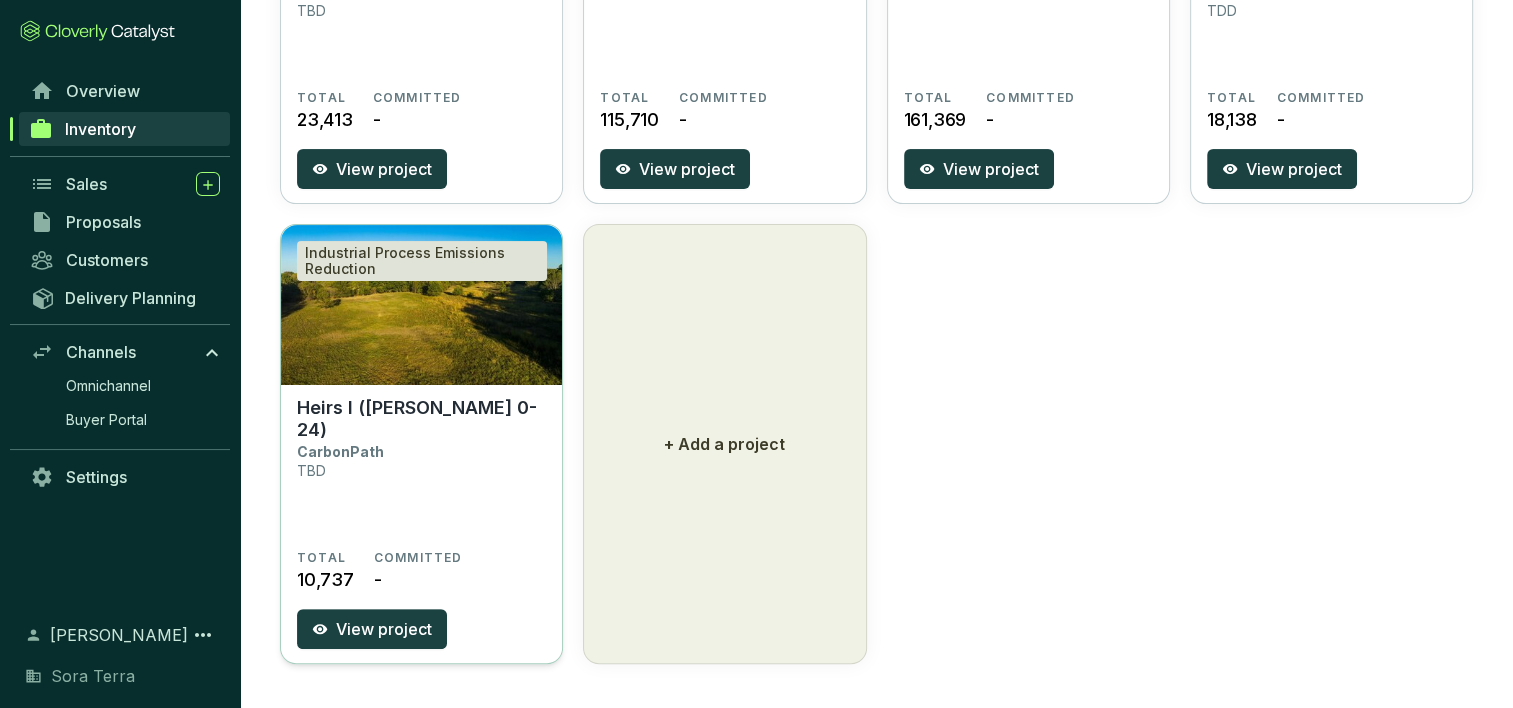 click on "Heirs I ([PERSON_NAME] 0-24) CarbonPath TBD" at bounding box center (421, 473) 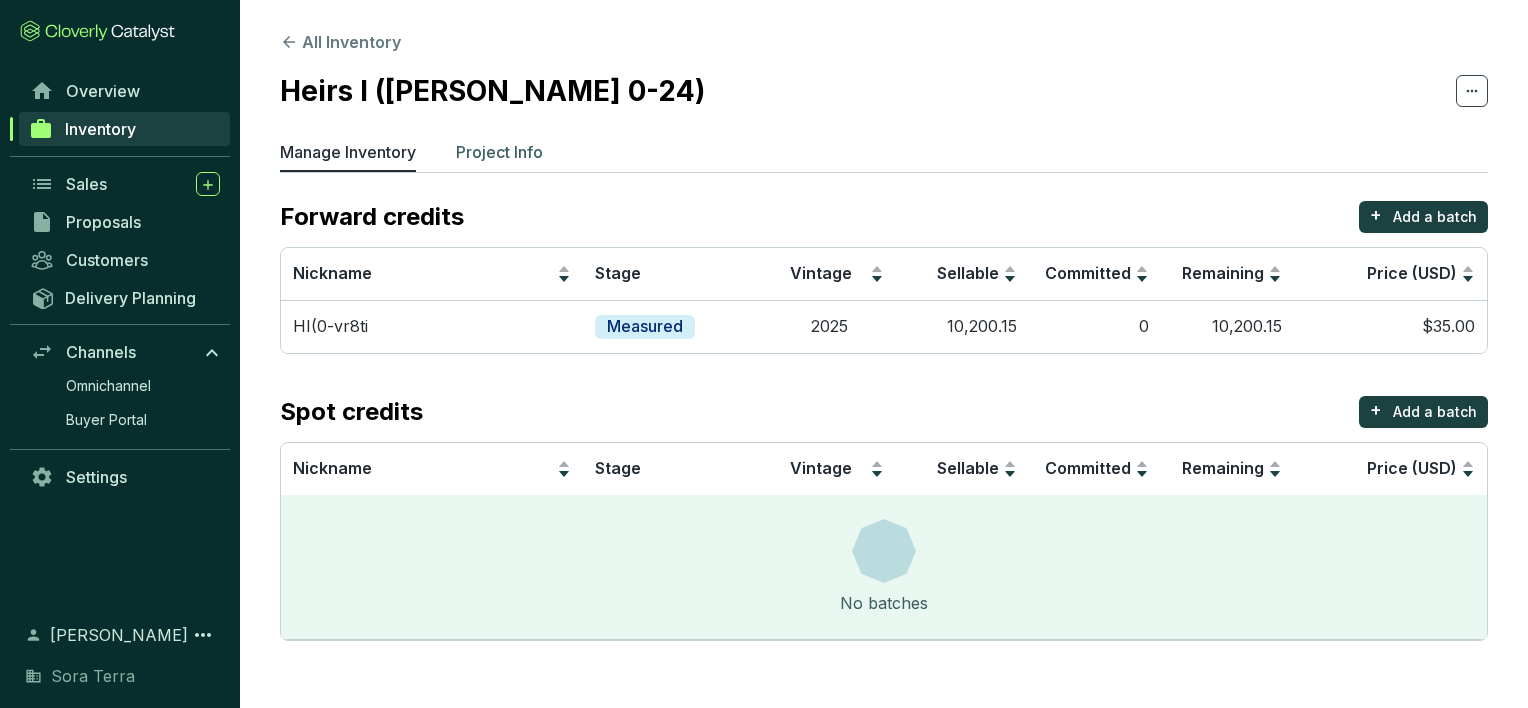 click on "Project Info" at bounding box center (499, 152) 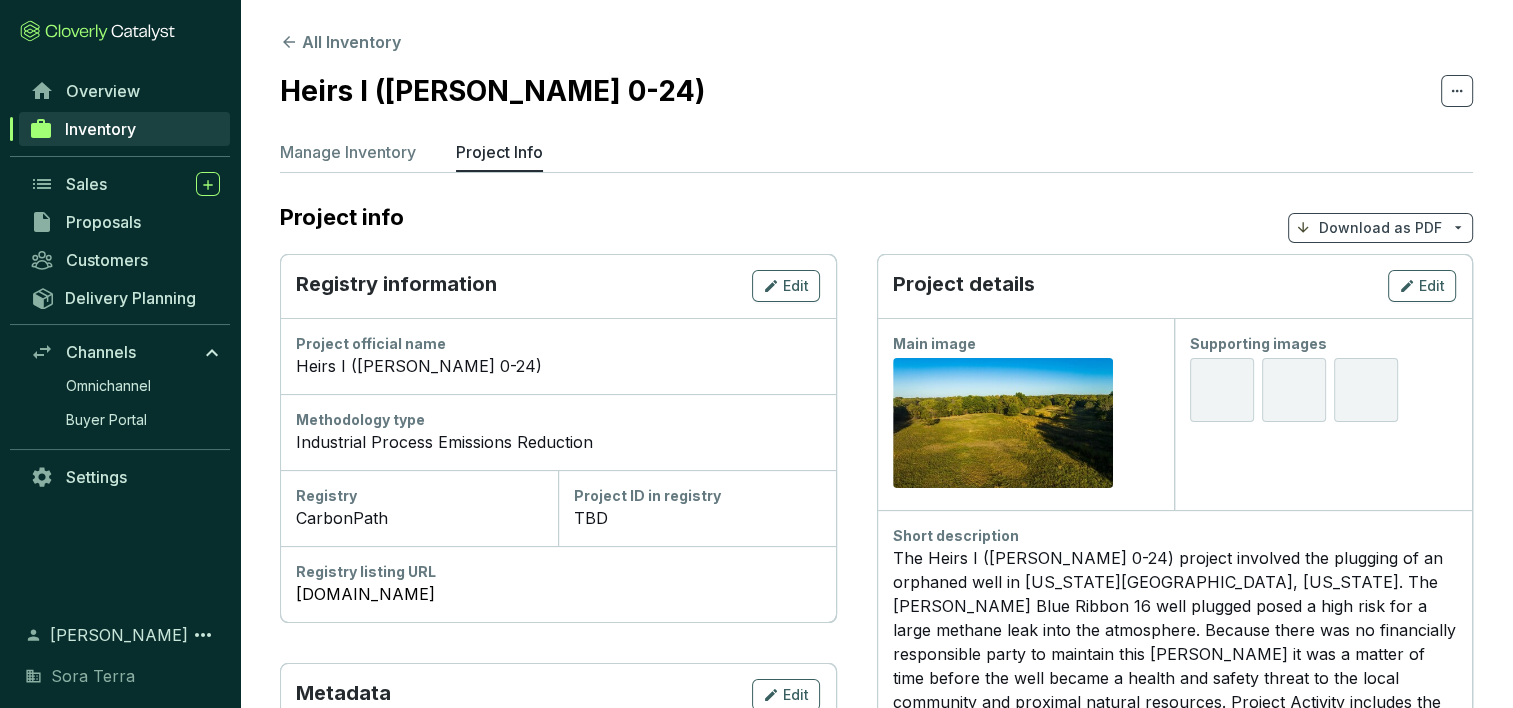 click on "Download as PDF" at bounding box center [1380, 228] 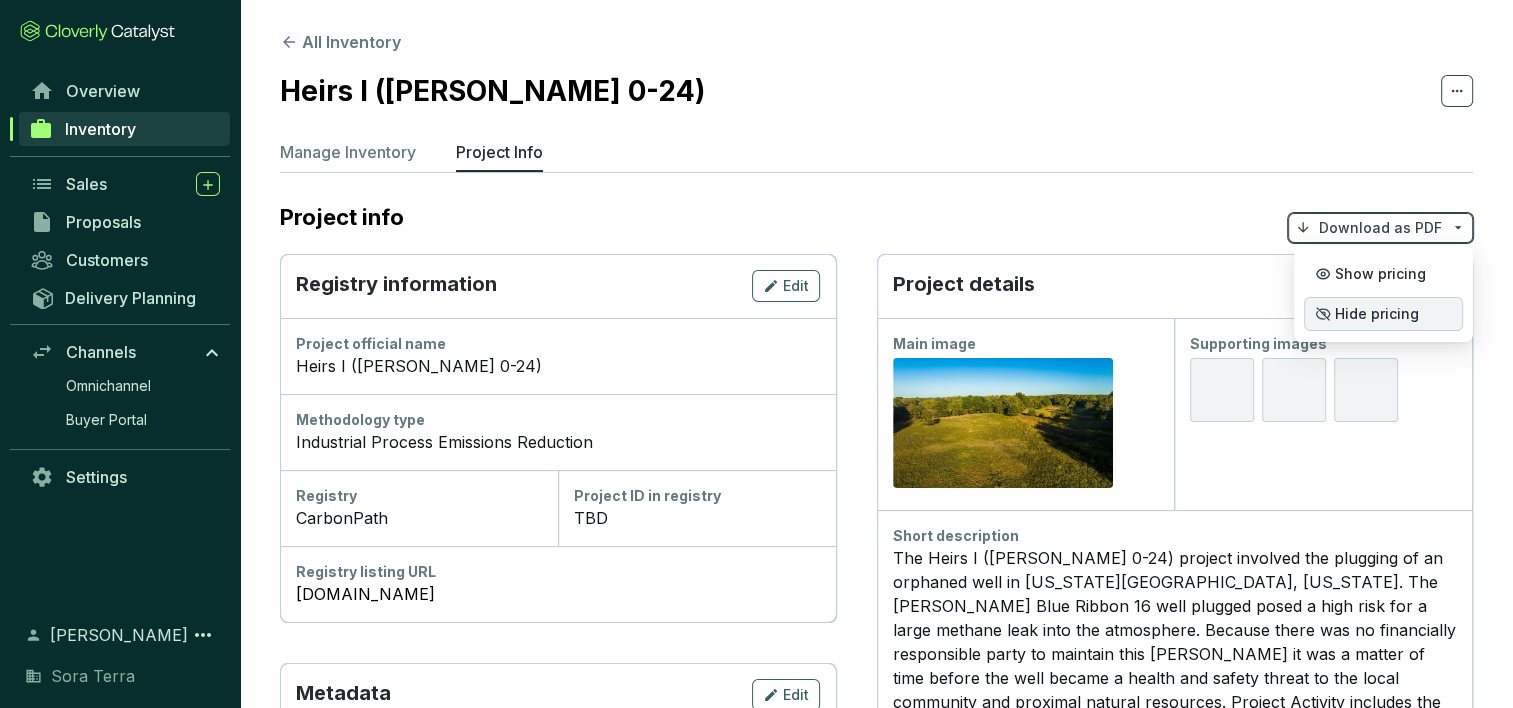 click on "Hide pricing" at bounding box center [1377, 314] 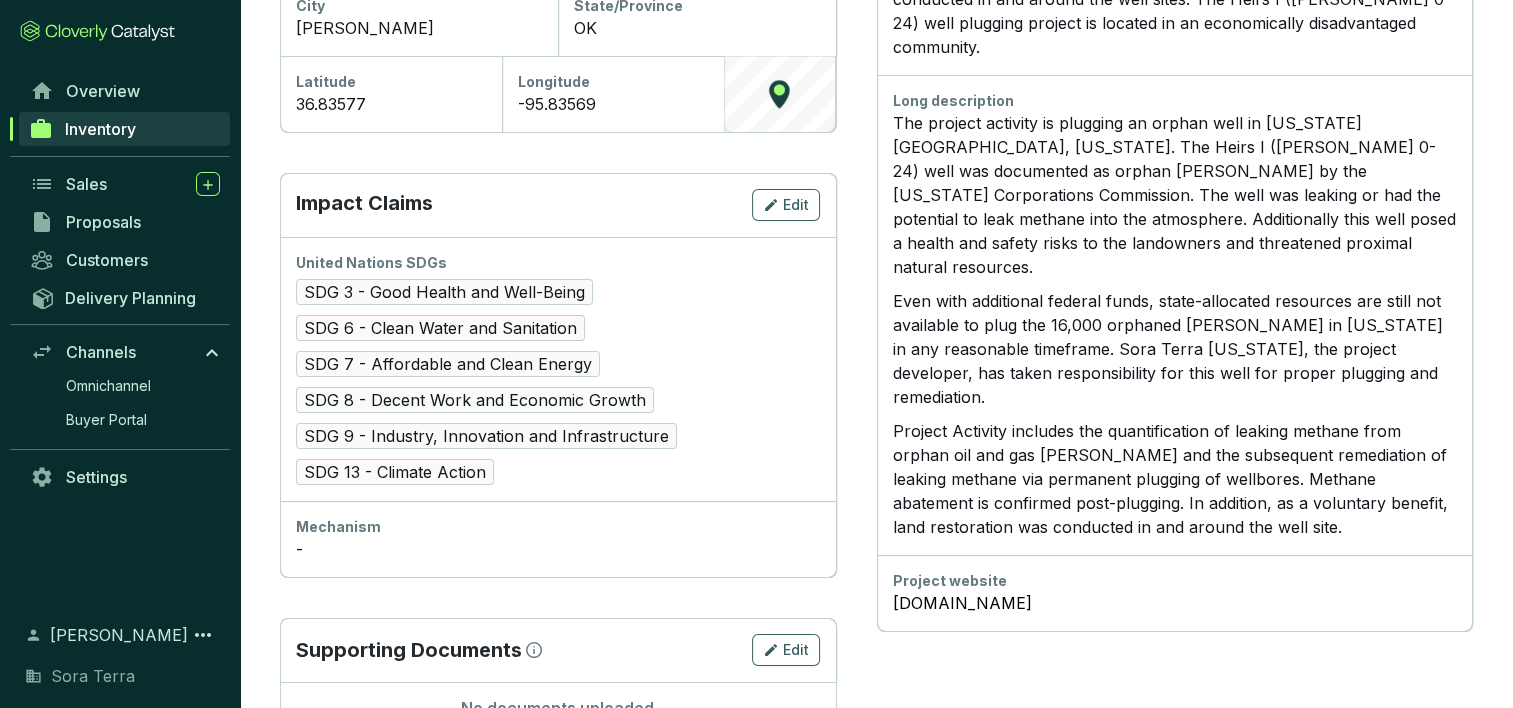 scroll, scrollTop: 887, scrollLeft: 0, axis: vertical 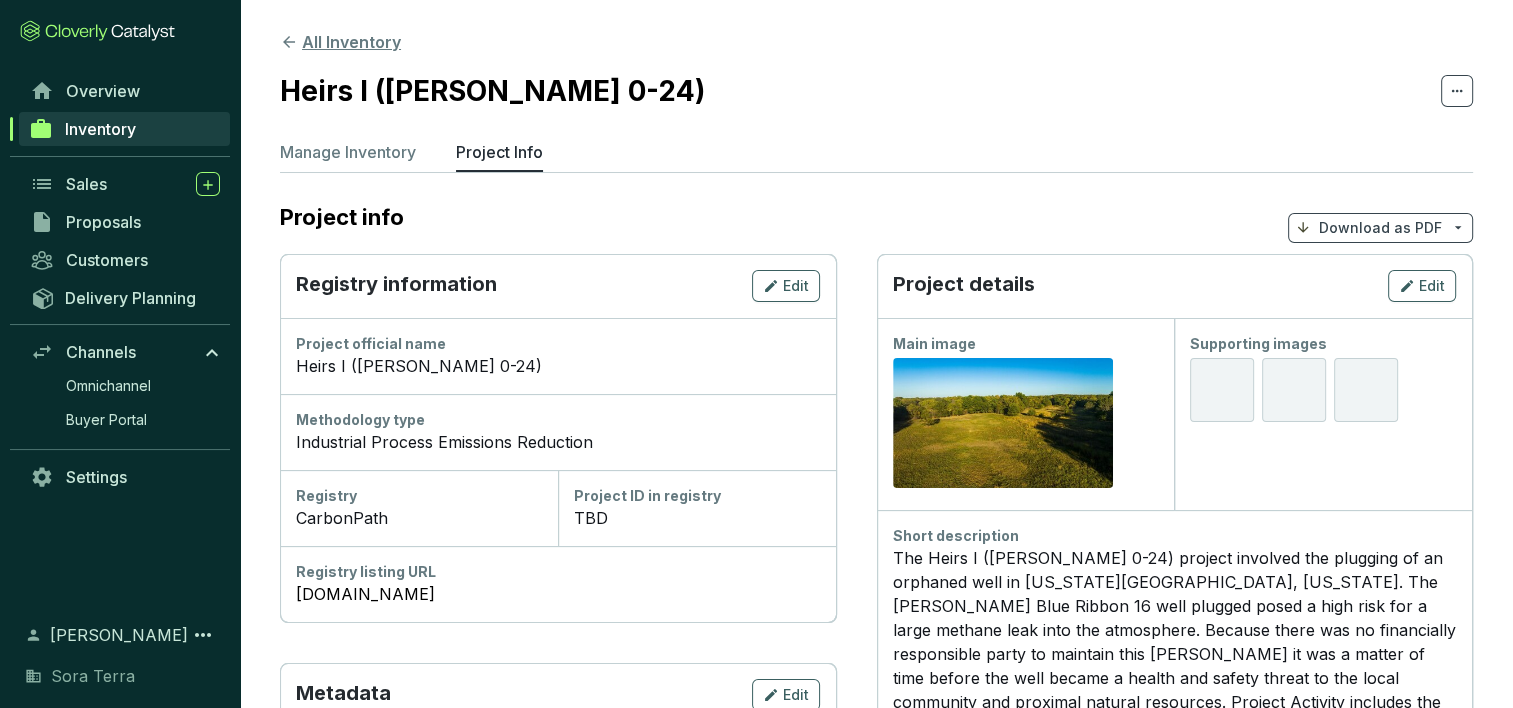 click on "All Inventory" at bounding box center (340, 42) 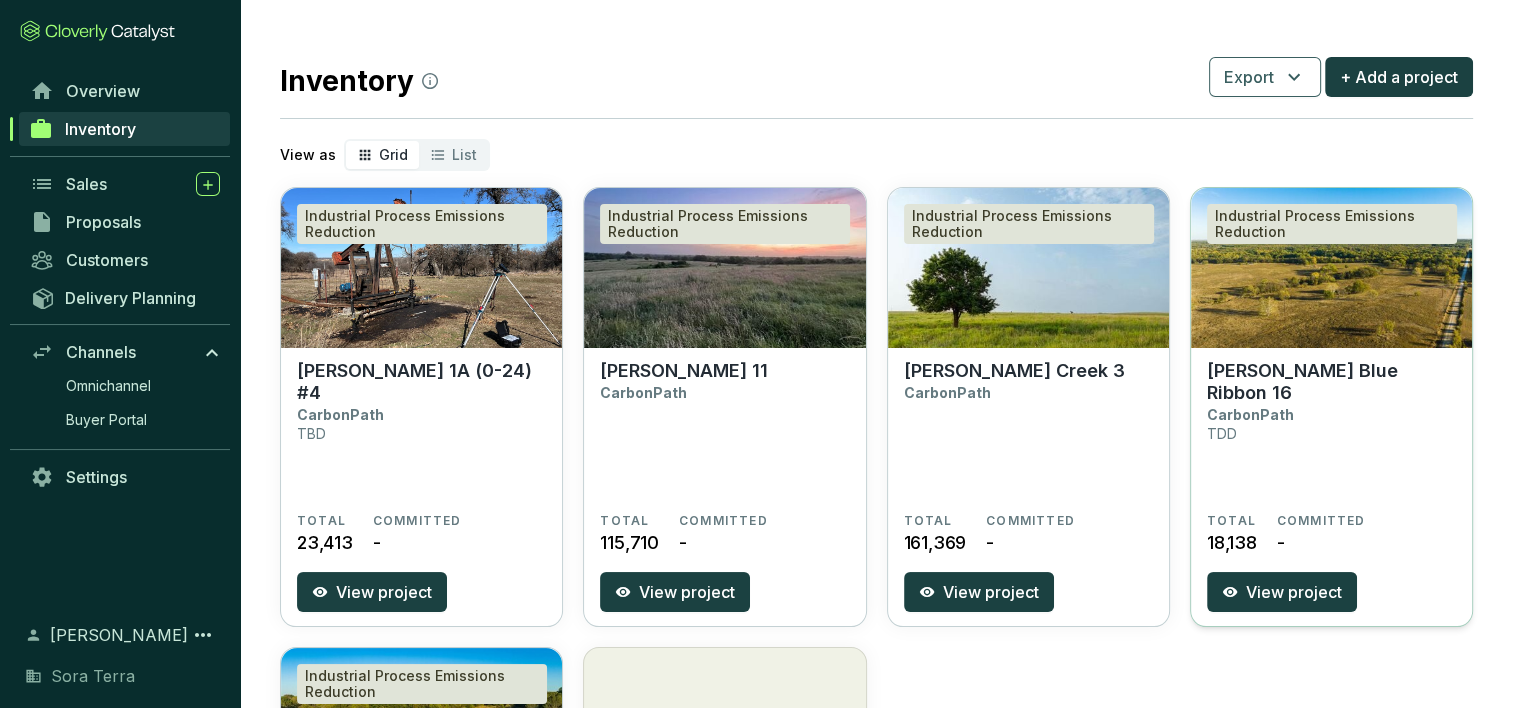click on "[PERSON_NAME] Blue Ribbon 16" at bounding box center [1331, 382] 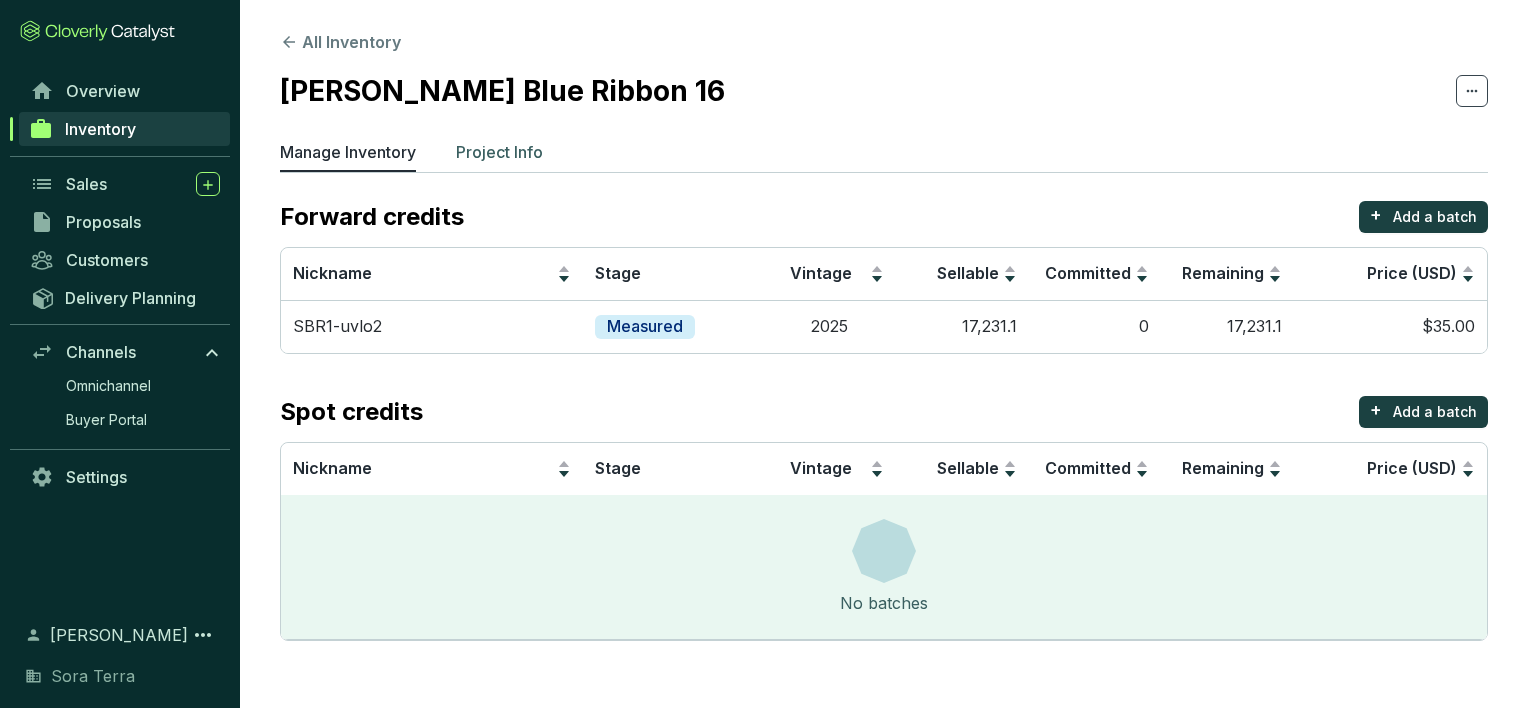 click on "Project Info" at bounding box center (499, 152) 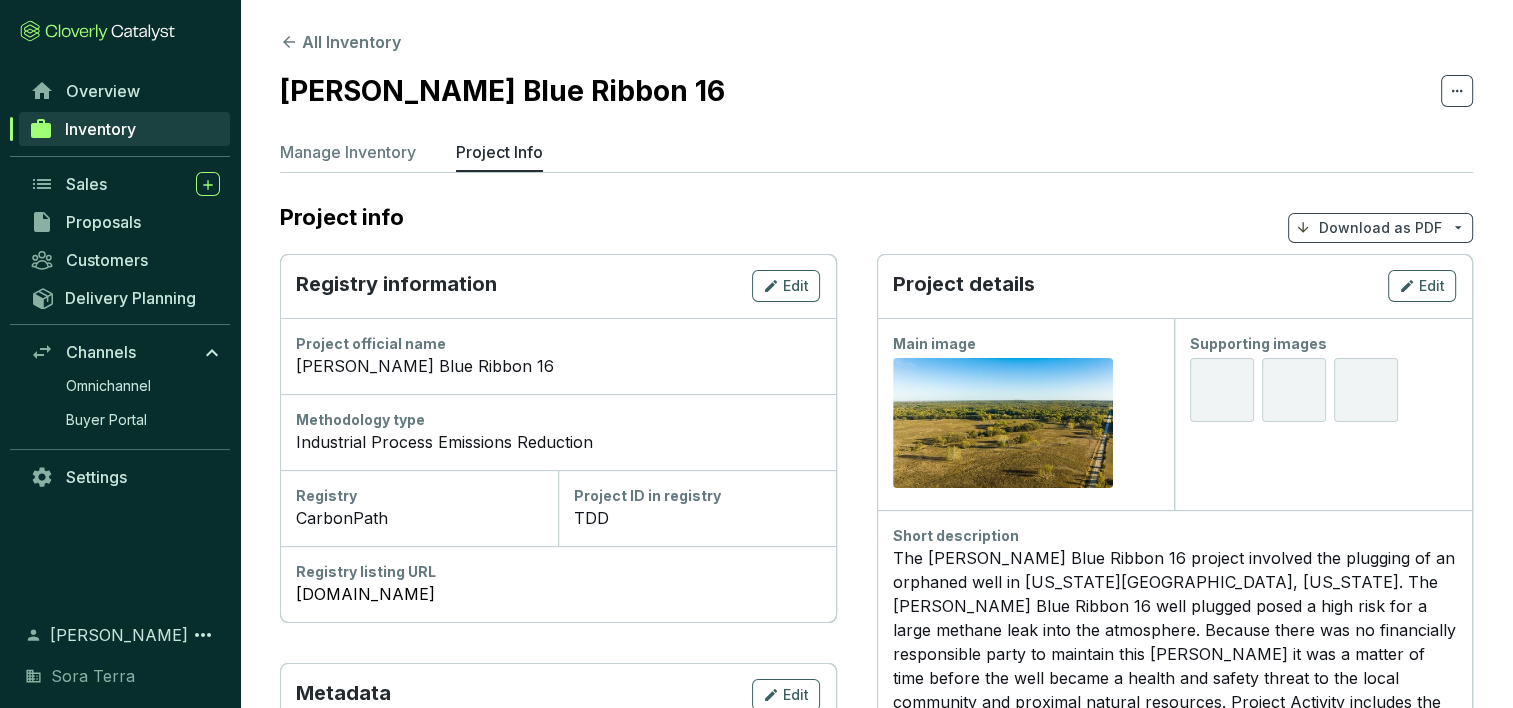 click on "All Inventory [PERSON_NAME] Blue Ribbon 16 Manage Inventory Project Info Project info   Download as PDF Registry information Edit Project official name [PERSON_NAME] Blue Ribbon 16 Methodology type Industrial Process Emissions Reduction Registry CarbonPath Project ID in registry TDD Registry listing URL [DOMAIN_NAME] Metadata Edit Country [GEOGRAPHIC_DATA] City [GEOGRAPHIC_DATA]/Province [GEOGRAPHIC_DATA] [GEOGRAPHIC_DATA] © Mapbox   © OpenStreetMap   Improve this map Impact Claims Edit United Nations SDGs SDG 3 - Good Health and Well-Being SDG 6 - Clean Water and Sanitation SDG 7 - Affordable and Clean Energy SDG 8 - Decent Work and Economic Growth SDG 9 - Industry, Innovation and Infrastructure SDG 13 - Climate Action Mechanism Avoidance/Reduction Supporting Documents Edit Private documents ( 0 ) Public documents ( 1 ) No private documents uploaded Project details Edit Main image Preview Supporting images Short description Long description
Project website [DOMAIN_NAME]" at bounding box center [876, 828] 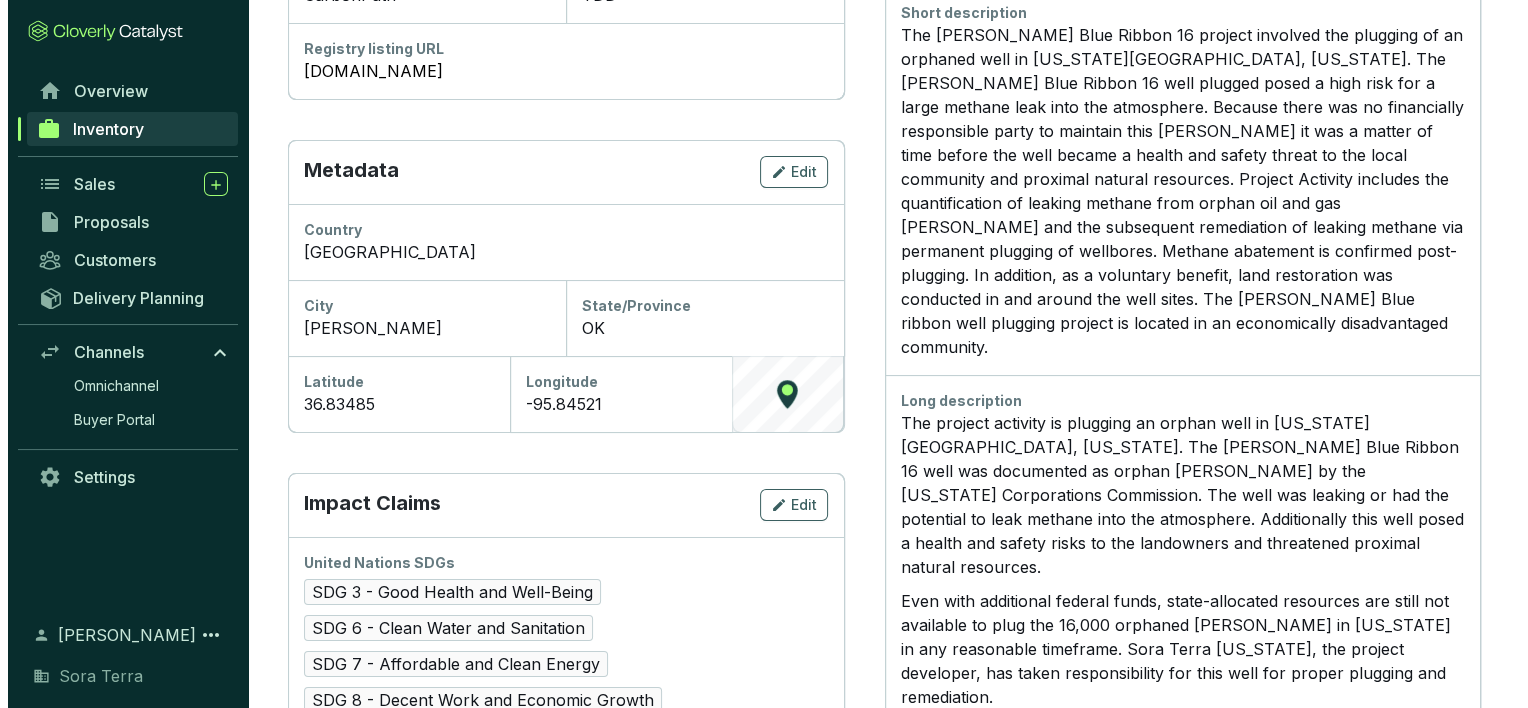 scroll, scrollTop: 943, scrollLeft: 0, axis: vertical 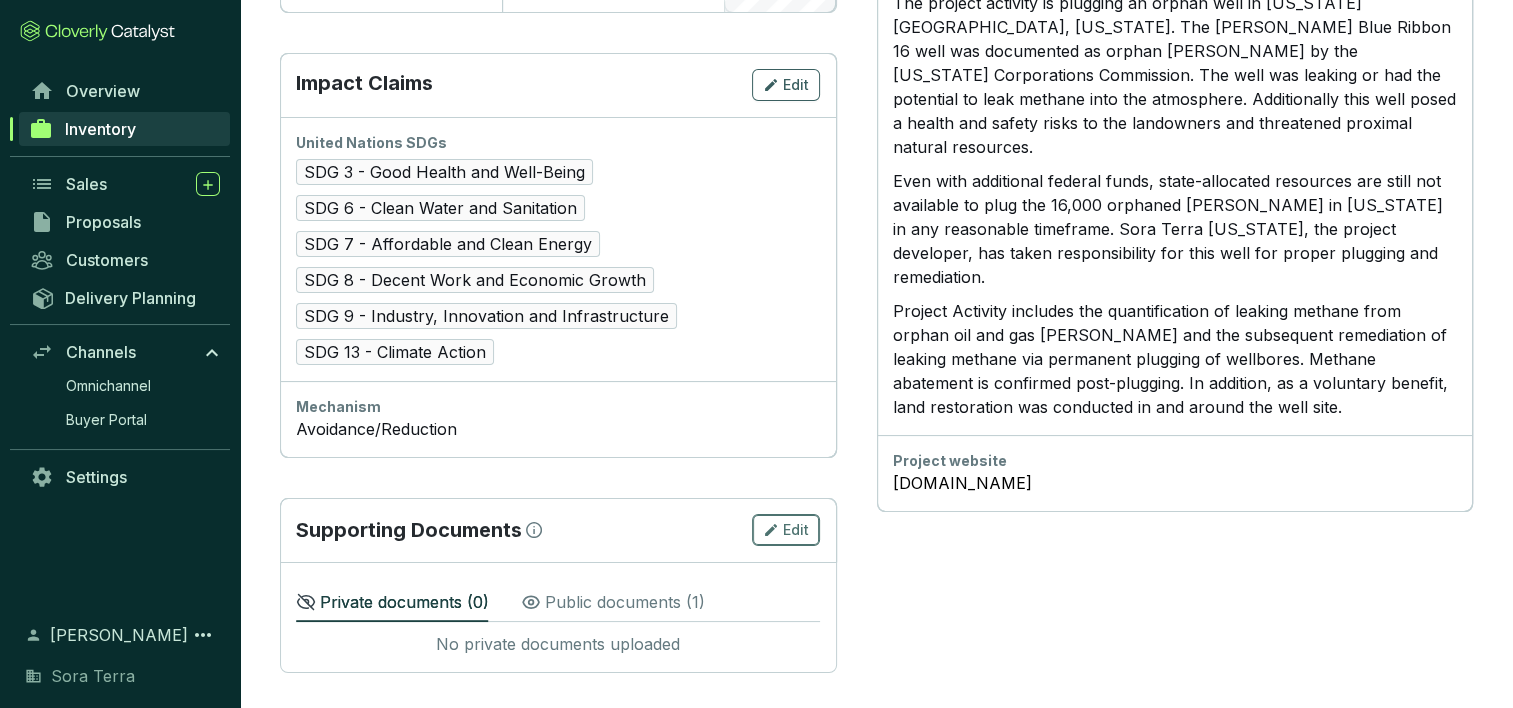click on "Edit" at bounding box center [786, 530] 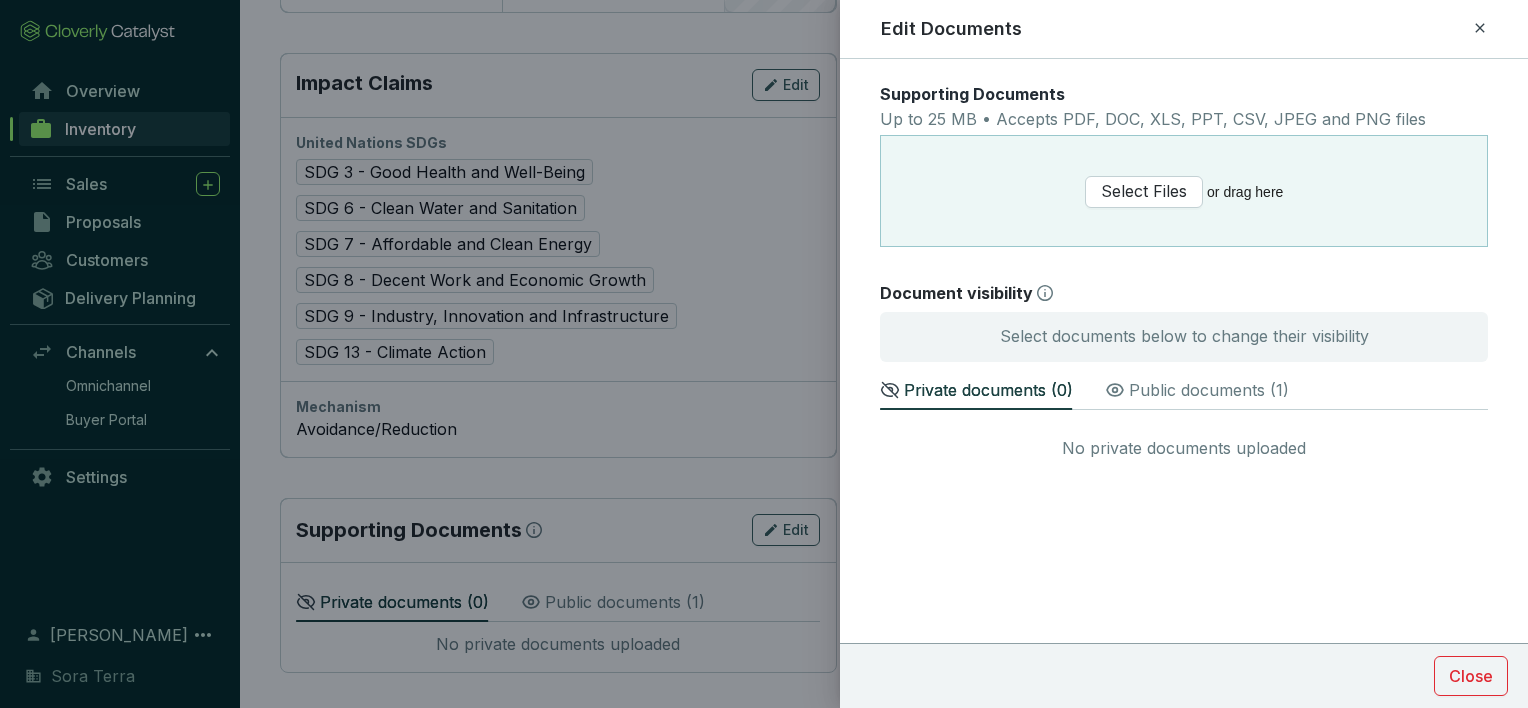 click on "Public documents ( 1 )" at bounding box center (1209, 390) 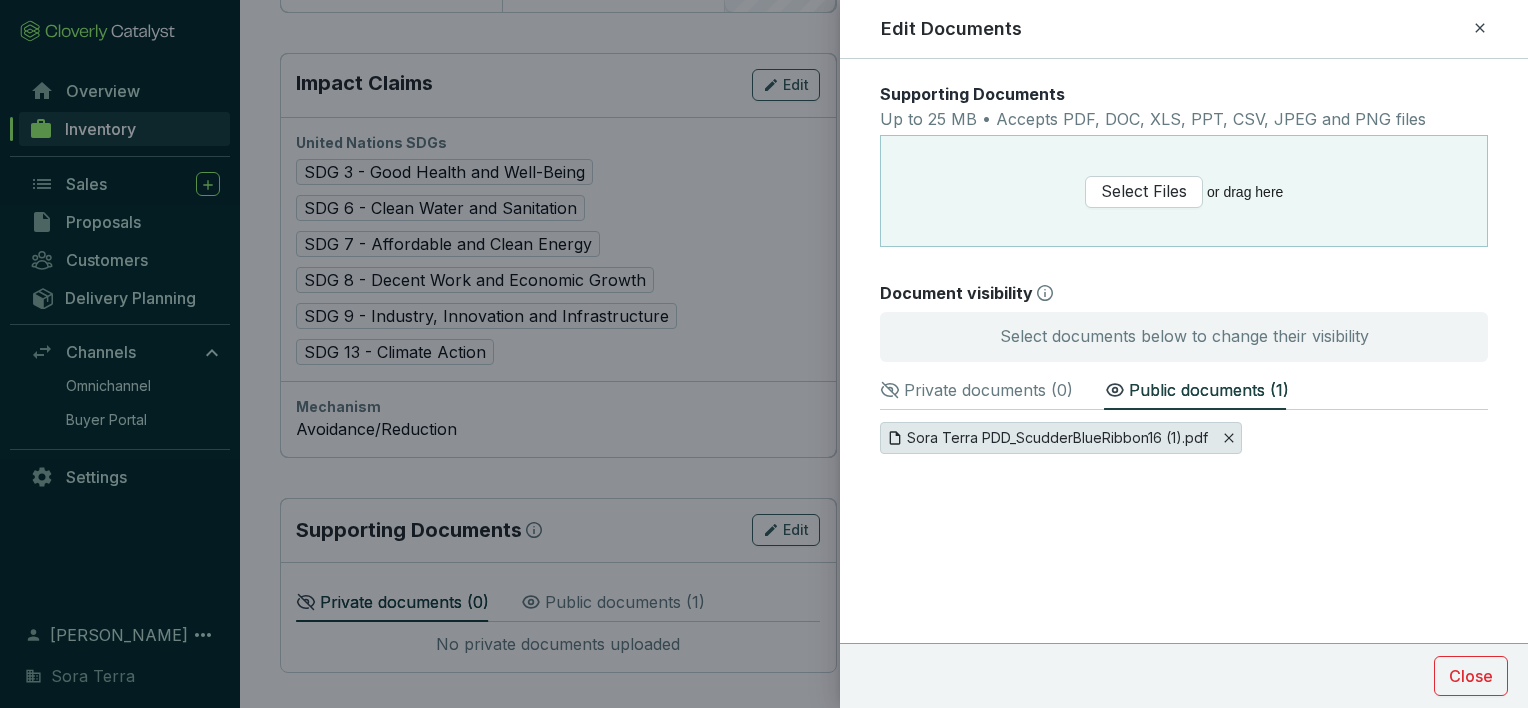 click 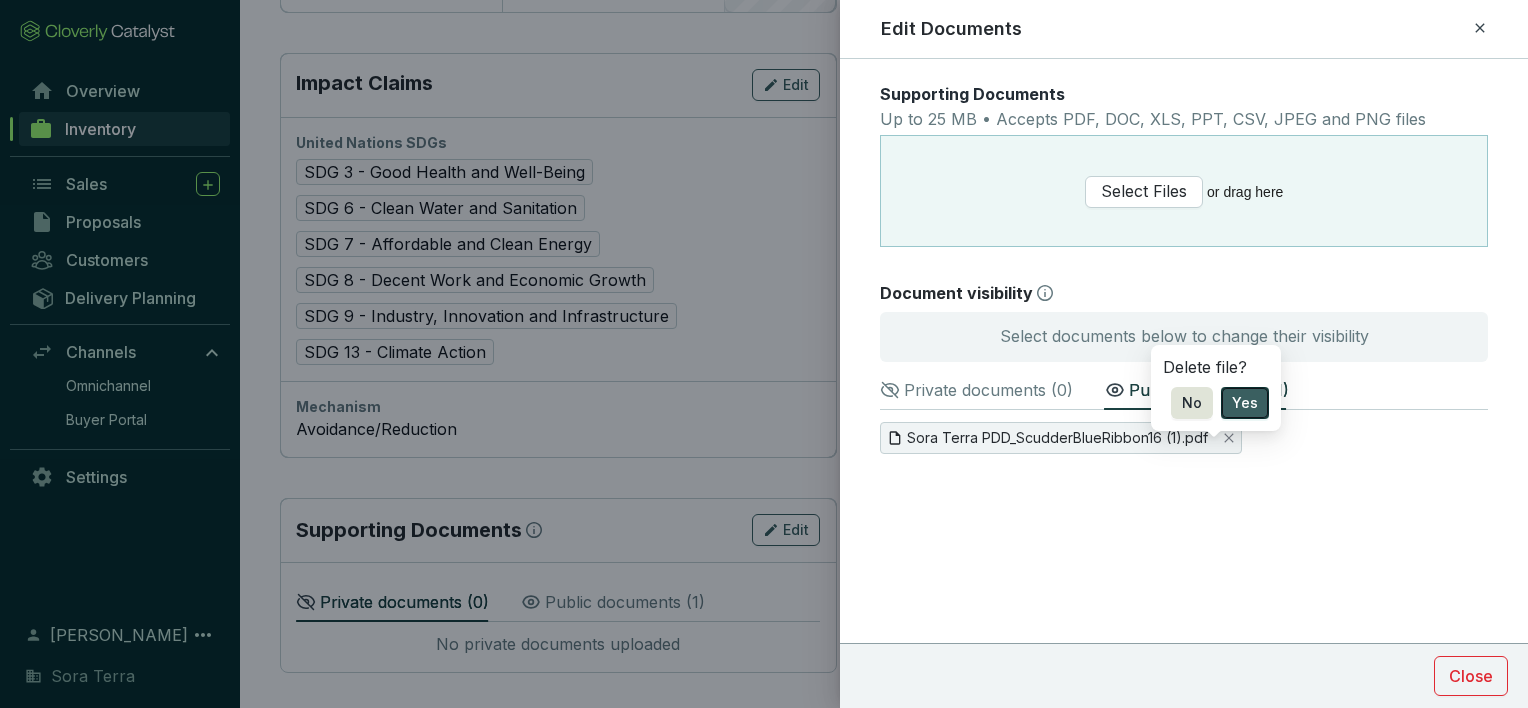 click on "Yes" at bounding box center (1245, 403) 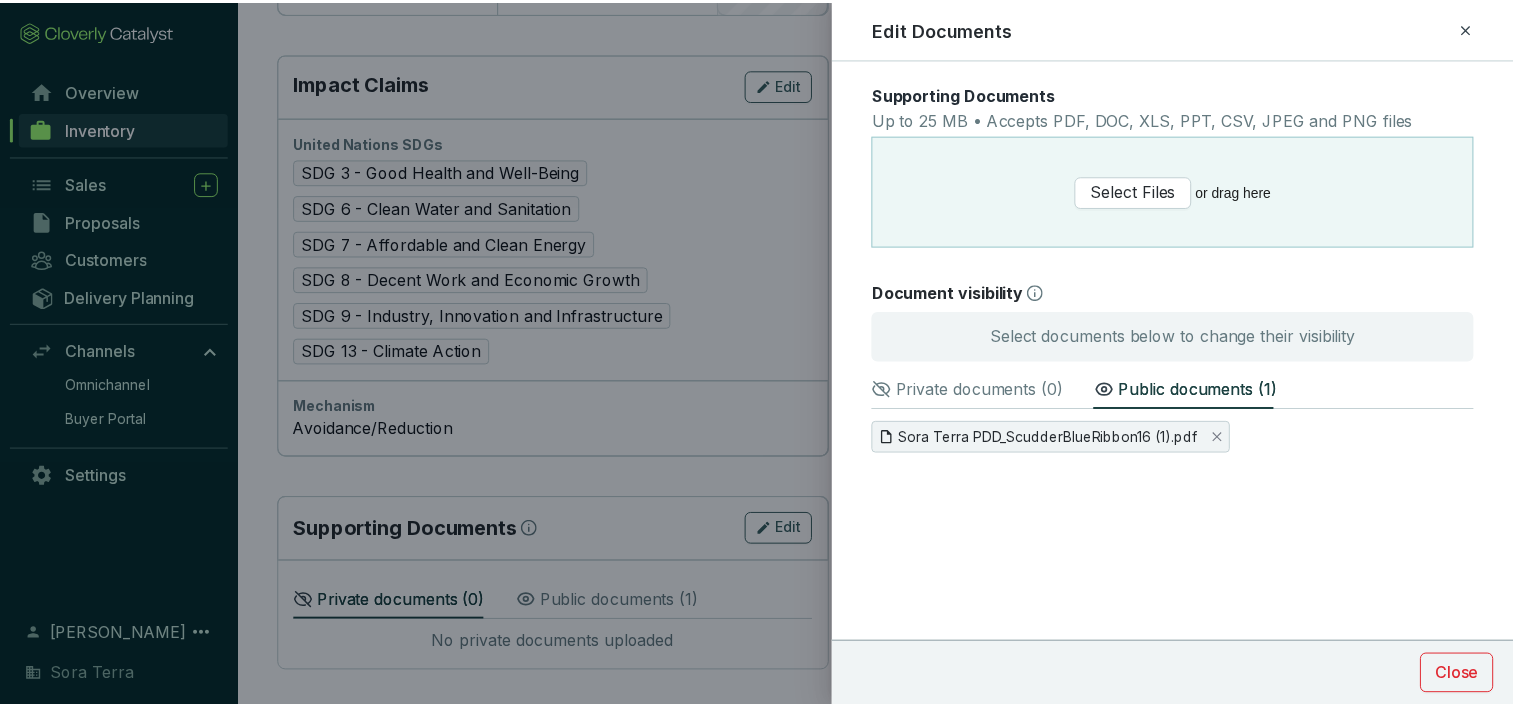 scroll, scrollTop: 887, scrollLeft: 0, axis: vertical 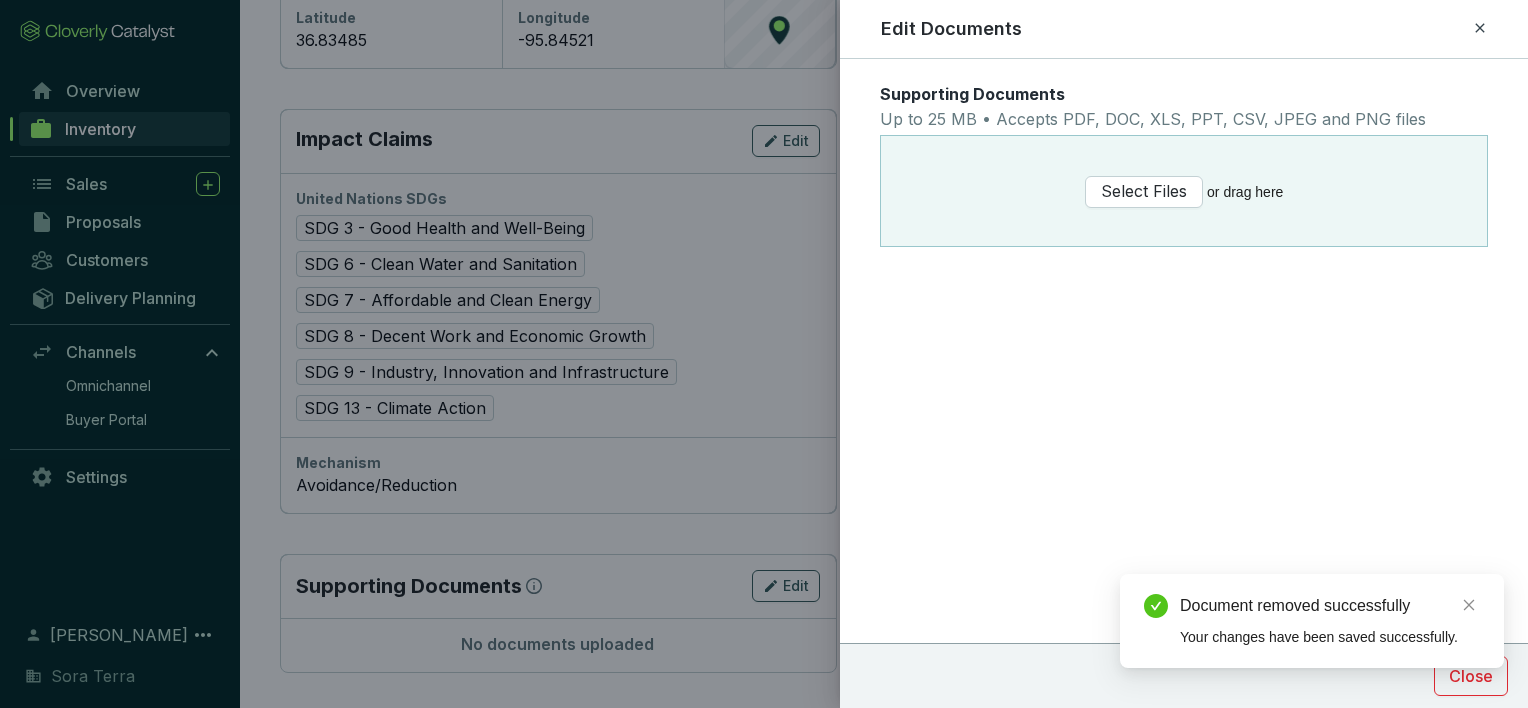 click on "Supporting Documents   Up to 25 MB • Accepts PDF, DOC, XLS, PPT, CSV, JPEG and PNG files Select Files or drag here Close" at bounding box center [1184, 383] 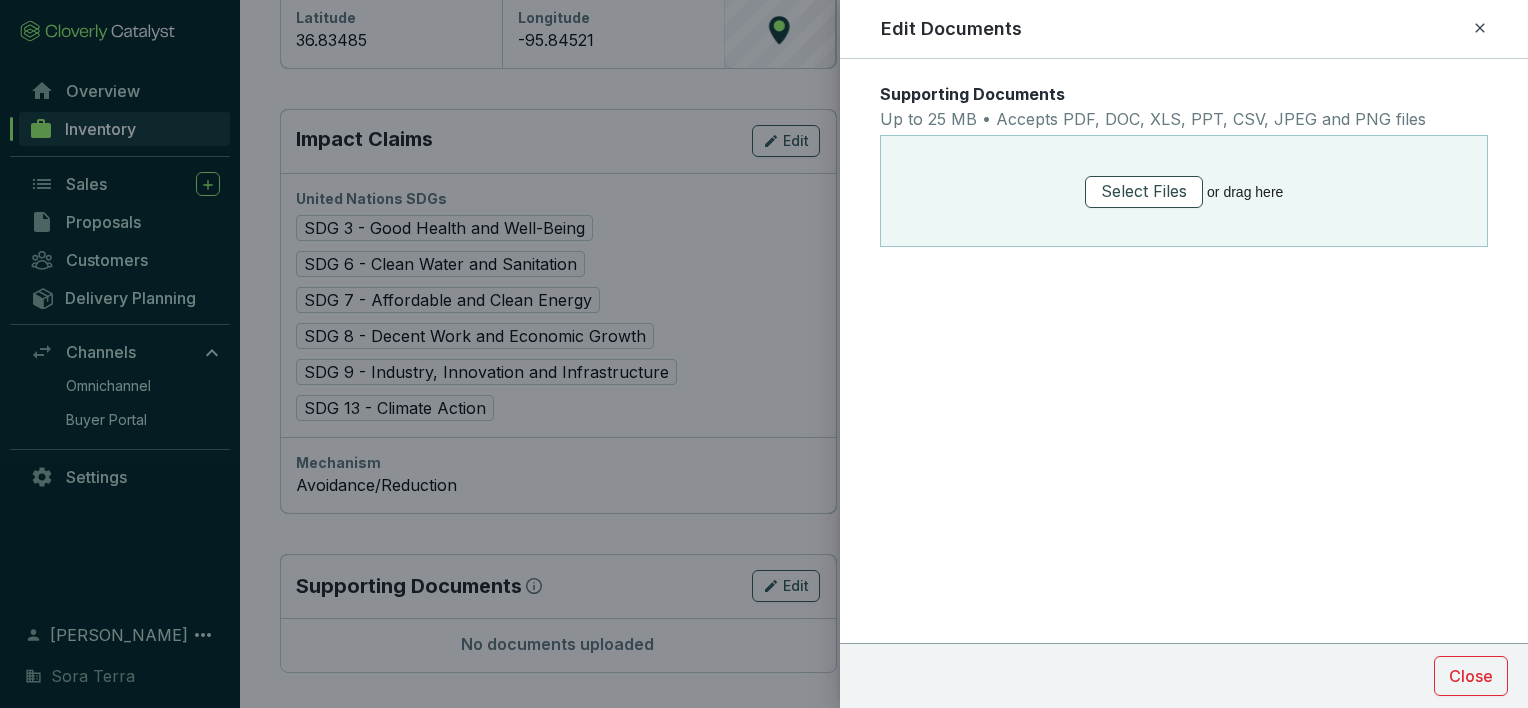 click on "Select Files" at bounding box center (1144, 191) 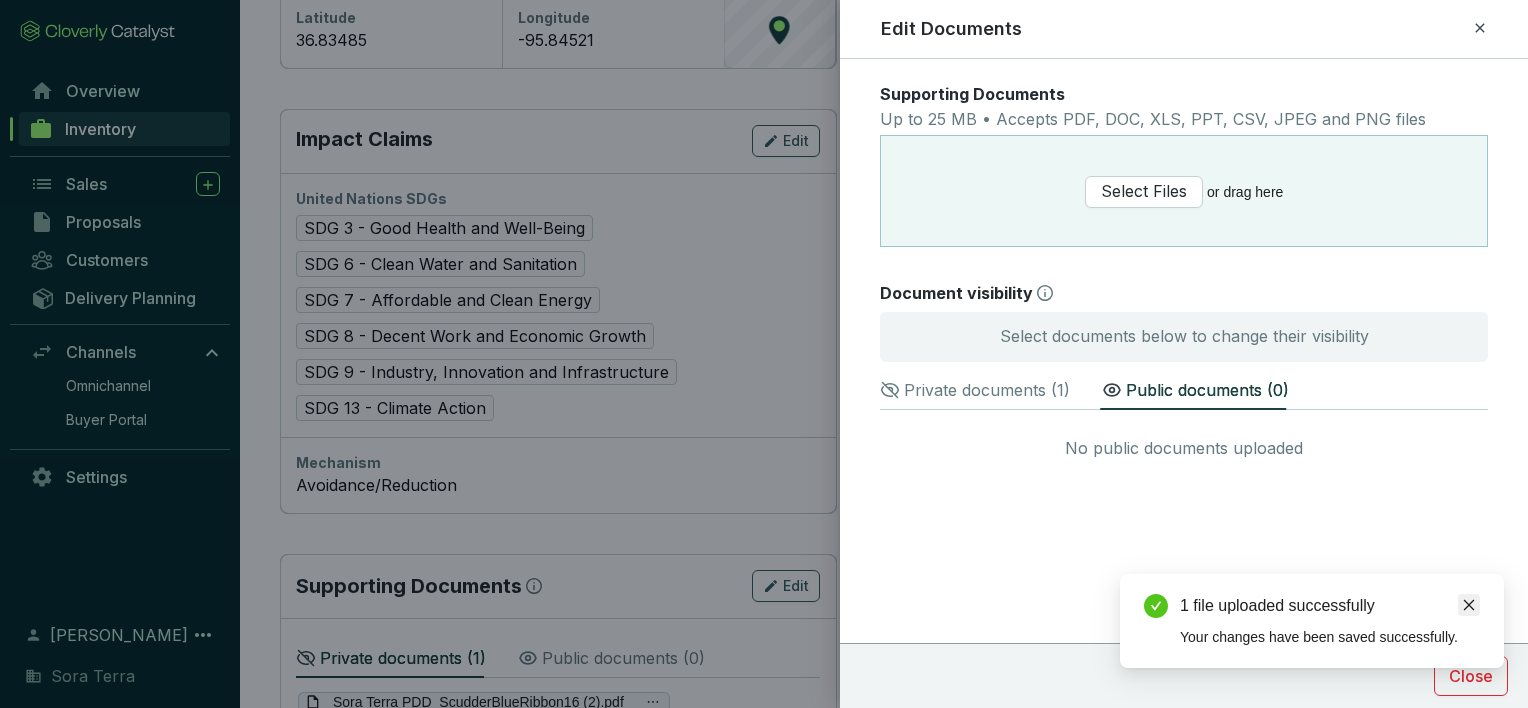 click 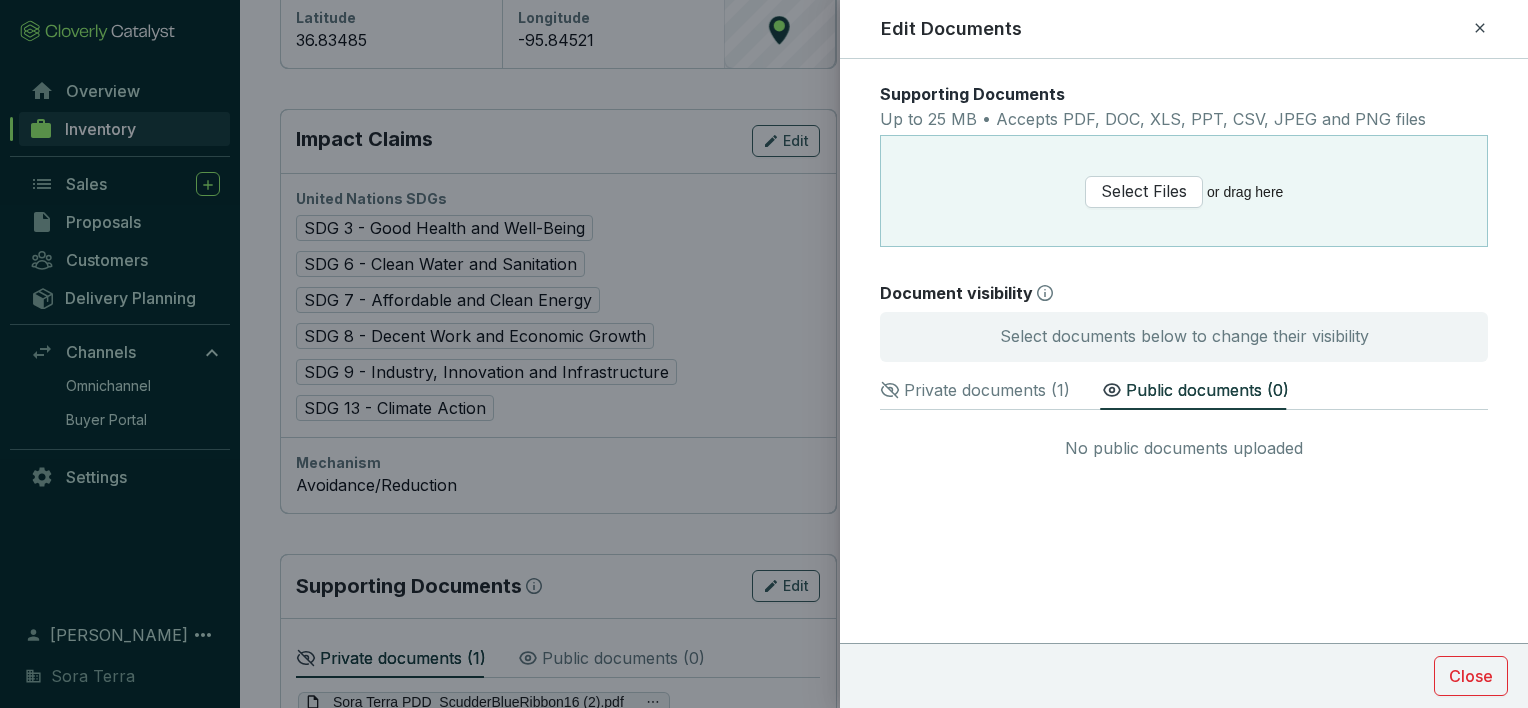 click on "Private documents ( 1 )" at bounding box center [987, 390] 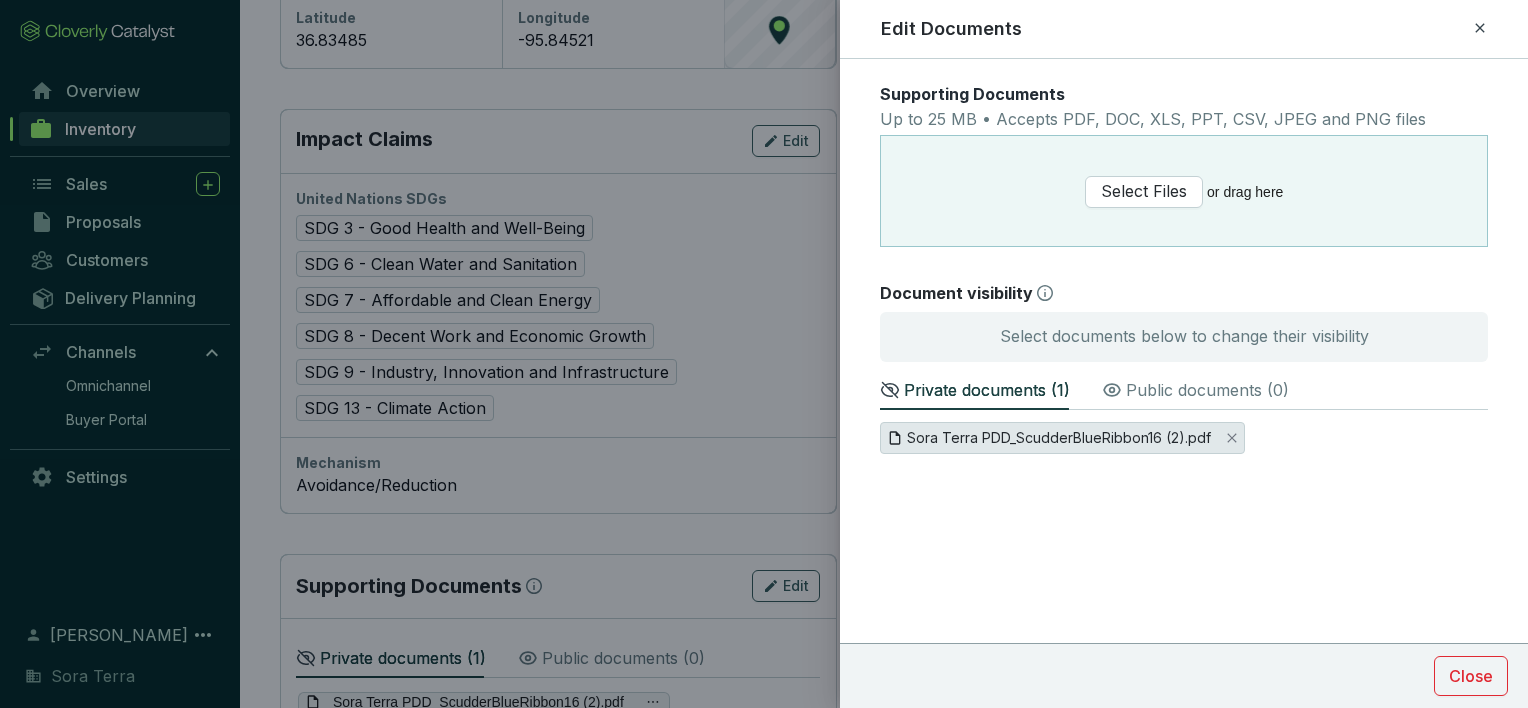 click on "Sora Terra PDD_ScudderBlueRibbon16 (2).pdf" at bounding box center [1059, 438] 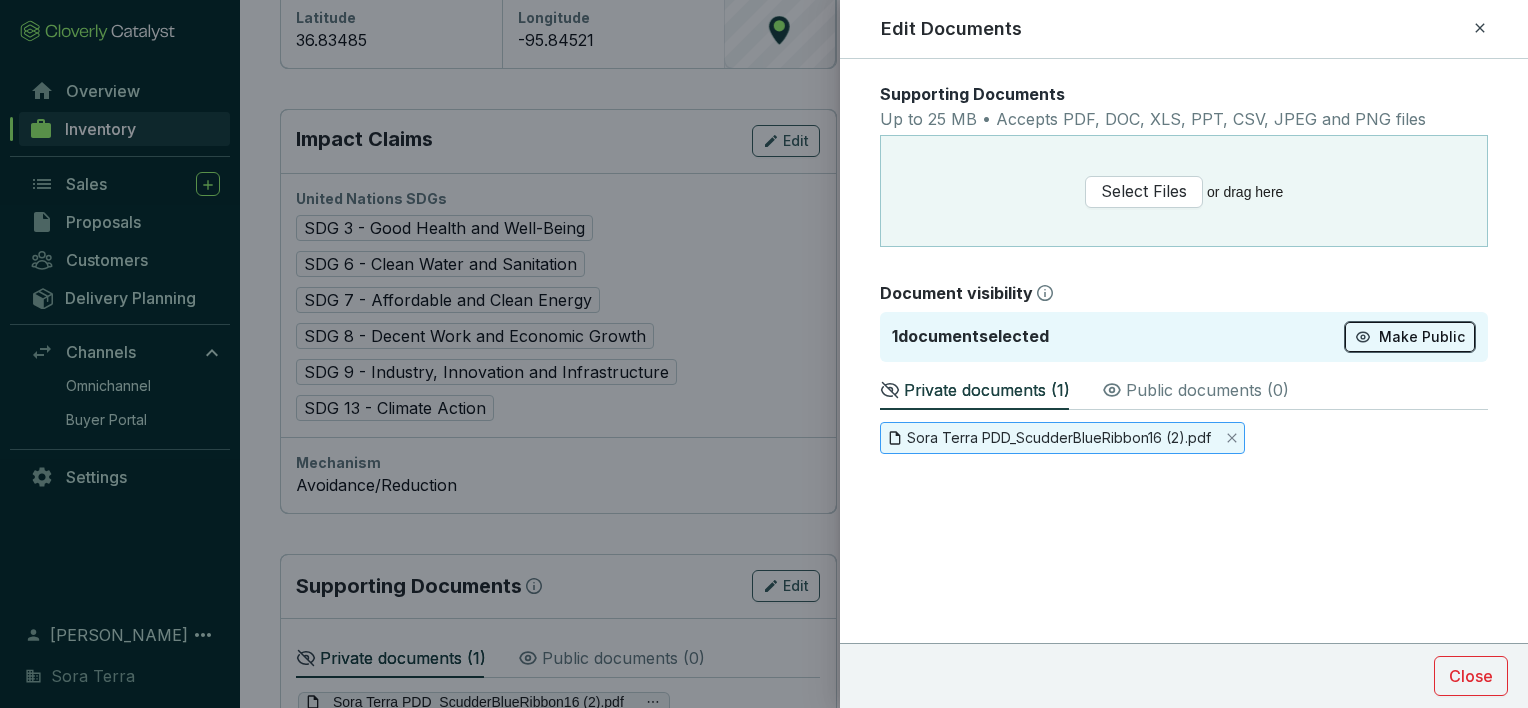 click on "Make Public" at bounding box center (1422, 337) 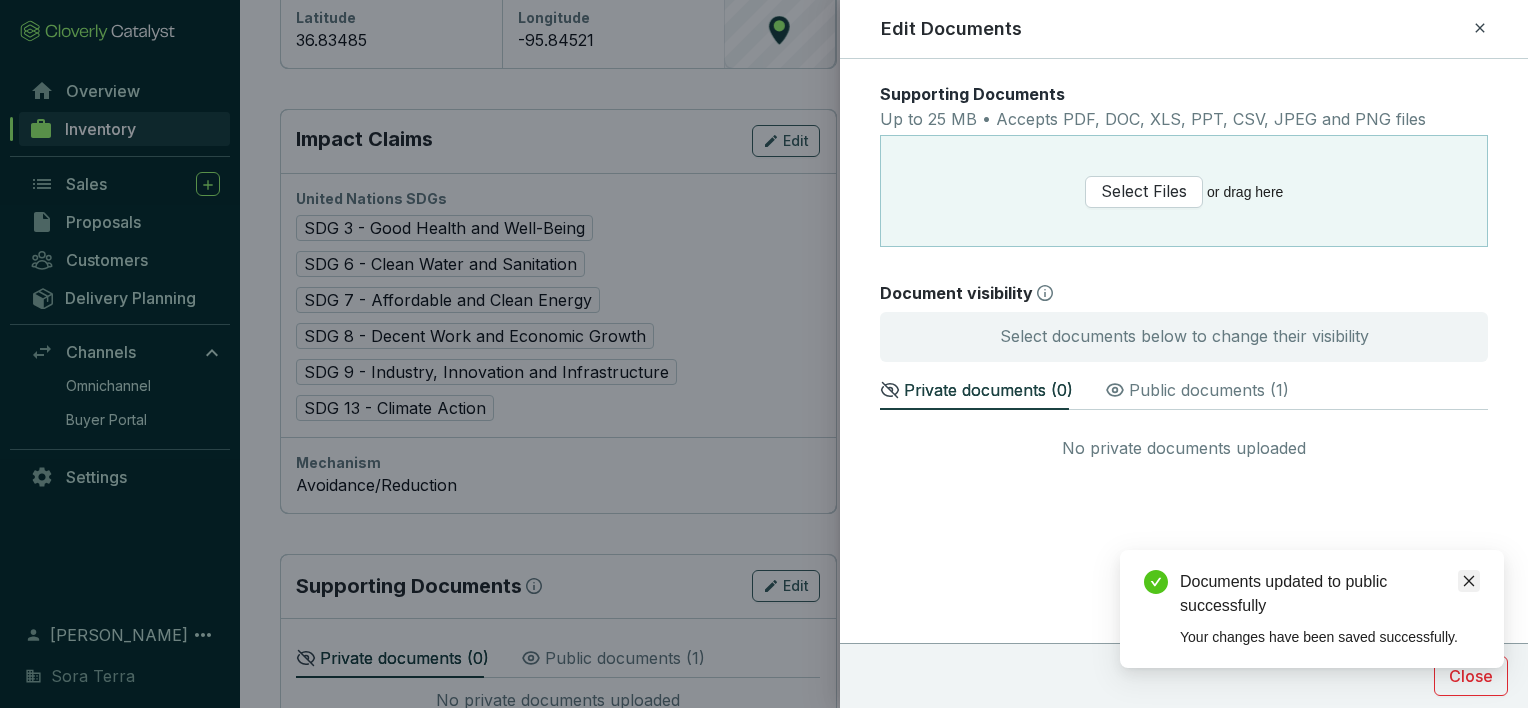 click 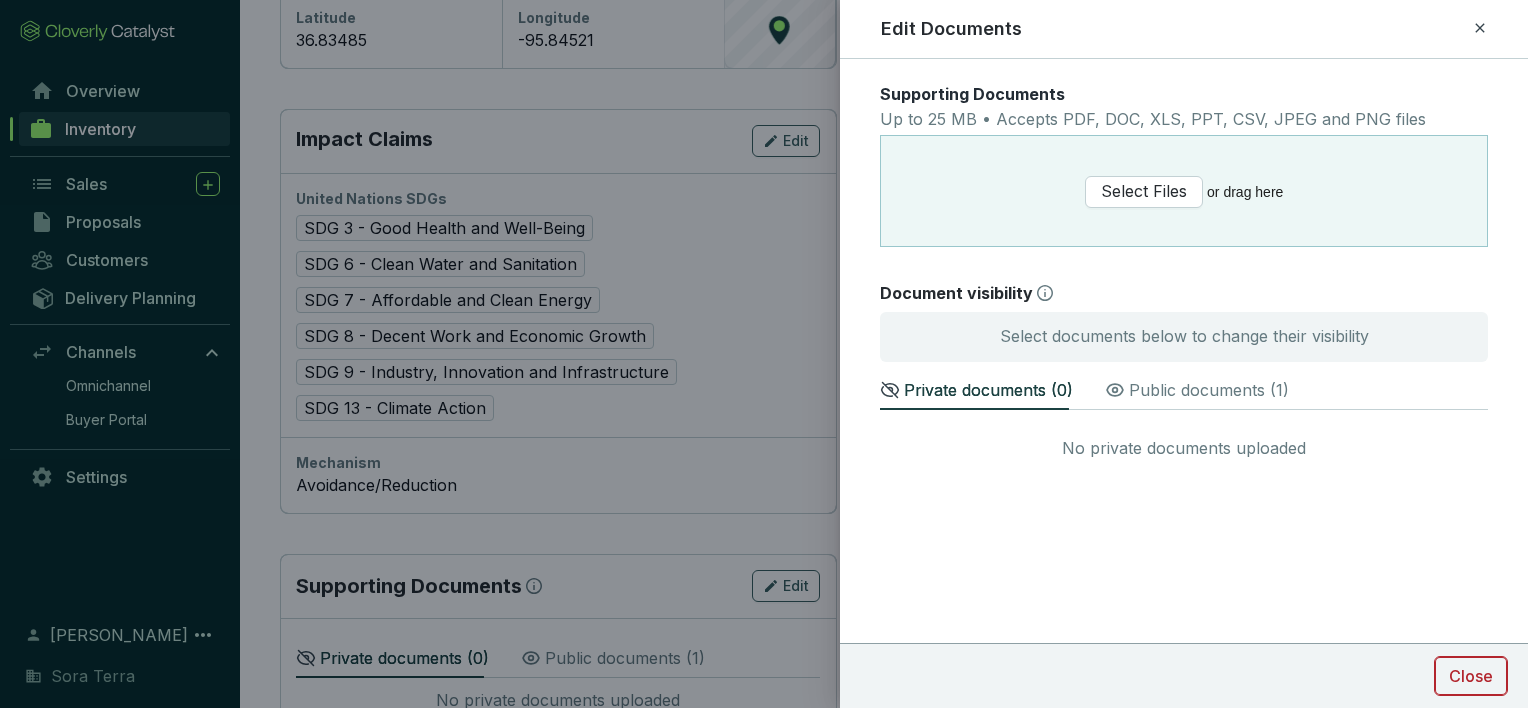 click on "Close" at bounding box center [1471, 676] 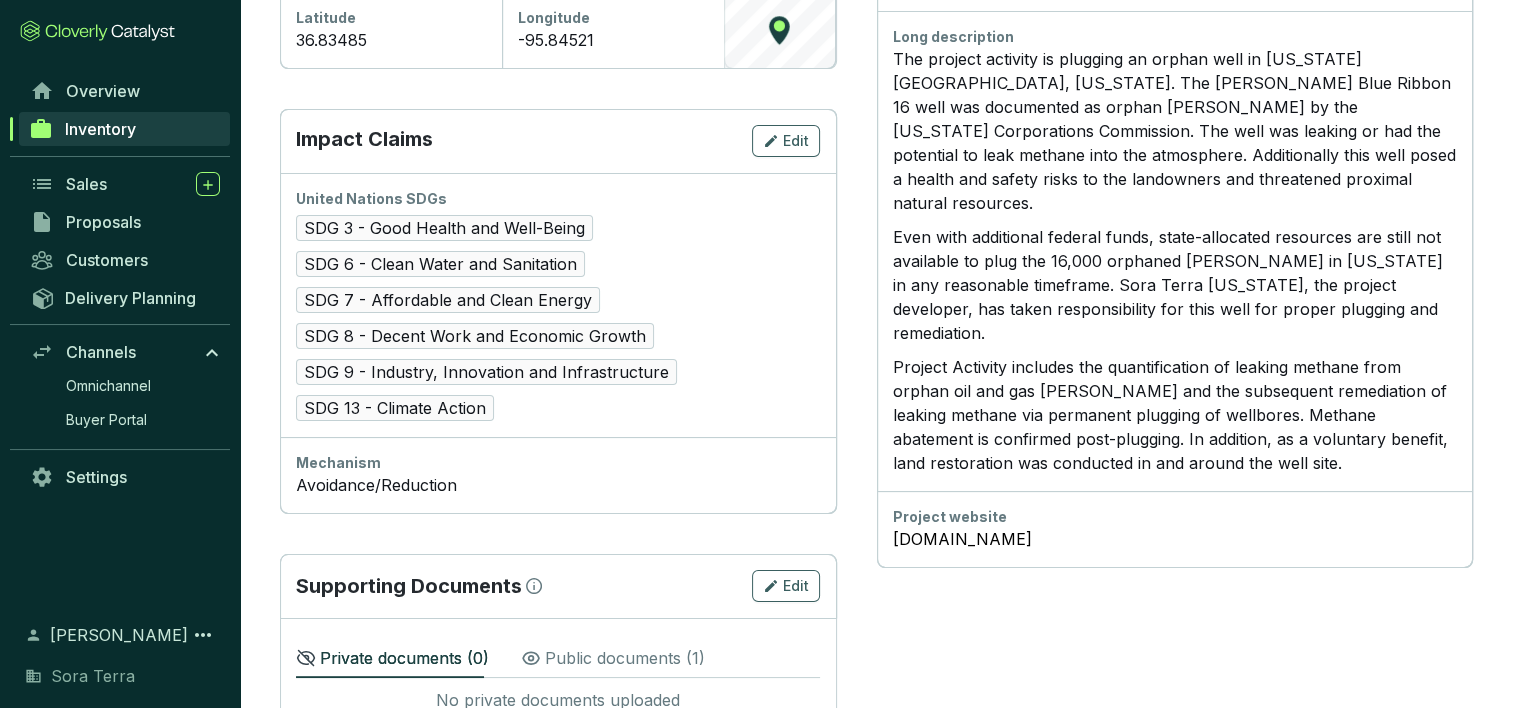 click on "Project details Edit Main image Preview Supporting images Short description The [PERSON_NAME] Blue Ribbon 16 project involved the plugging of an orphaned well in [US_STATE][GEOGRAPHIC_DATA], [US_STATE]. The [PERSON_NAME] Blue Ribbon 16 well plugged posed a high risk for a large methane leak into the atmosphere. Because there was no financially responsible party to maintain this [PERSON_NAME] it was a matter of time before the well became a health and safety threat to the local community and proximal natural resources. Project Activity includes the quantification of leaking methane from orphan oil and gas [PERSON_NAME] and the subsequent remediation of leaking methane via permanent plugging of wellbores. Methane abatement is confirmed post-plugging. In addition, as a voluntary benefit, land restoration was conducted in and around the well sites. The [PERSON_NAME] Blue ribbon well plugging project is located in an economically disadvantaged community.
Long description
Project website [DOMAIN_NAME]" at bounding box center (1175, 48) 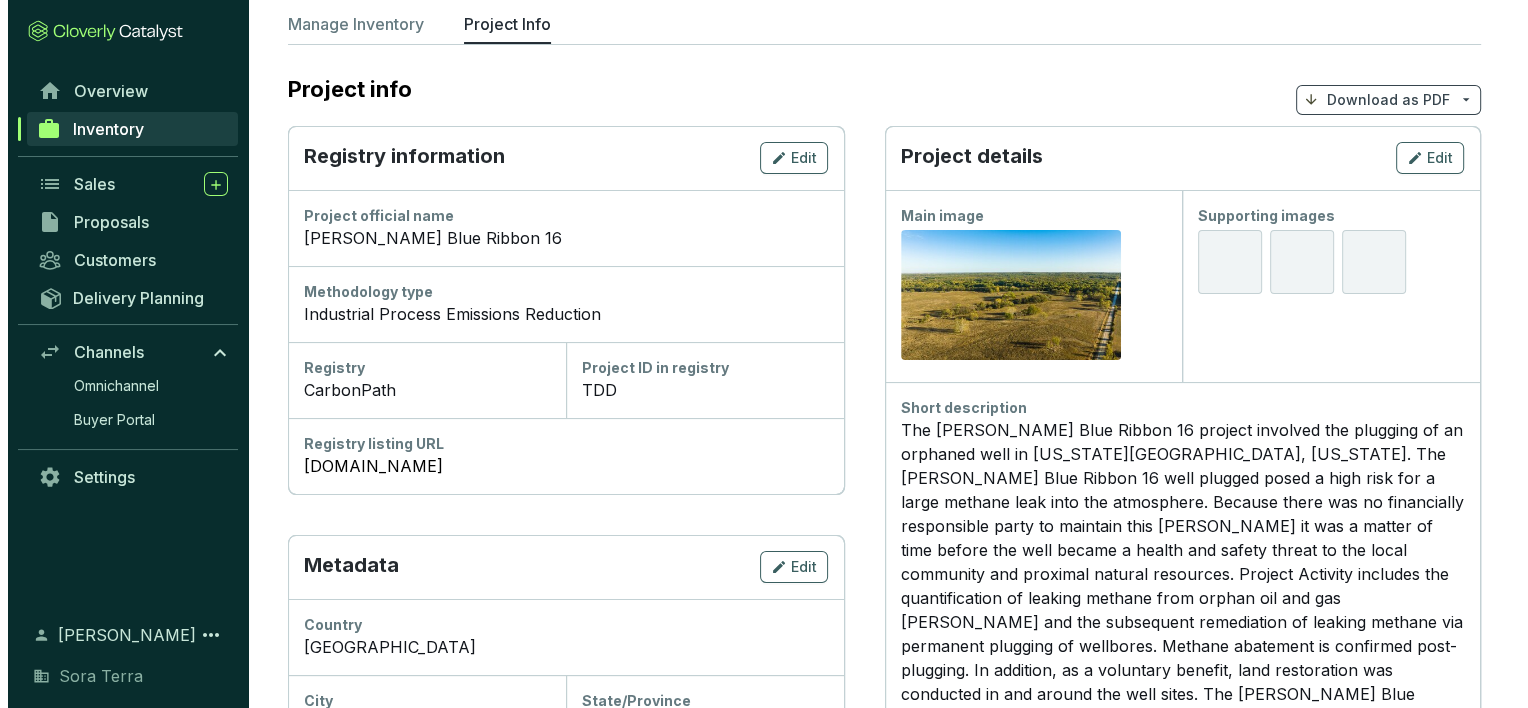 scroll, scrollTop: 0, scrollLeft: 0, axis: both 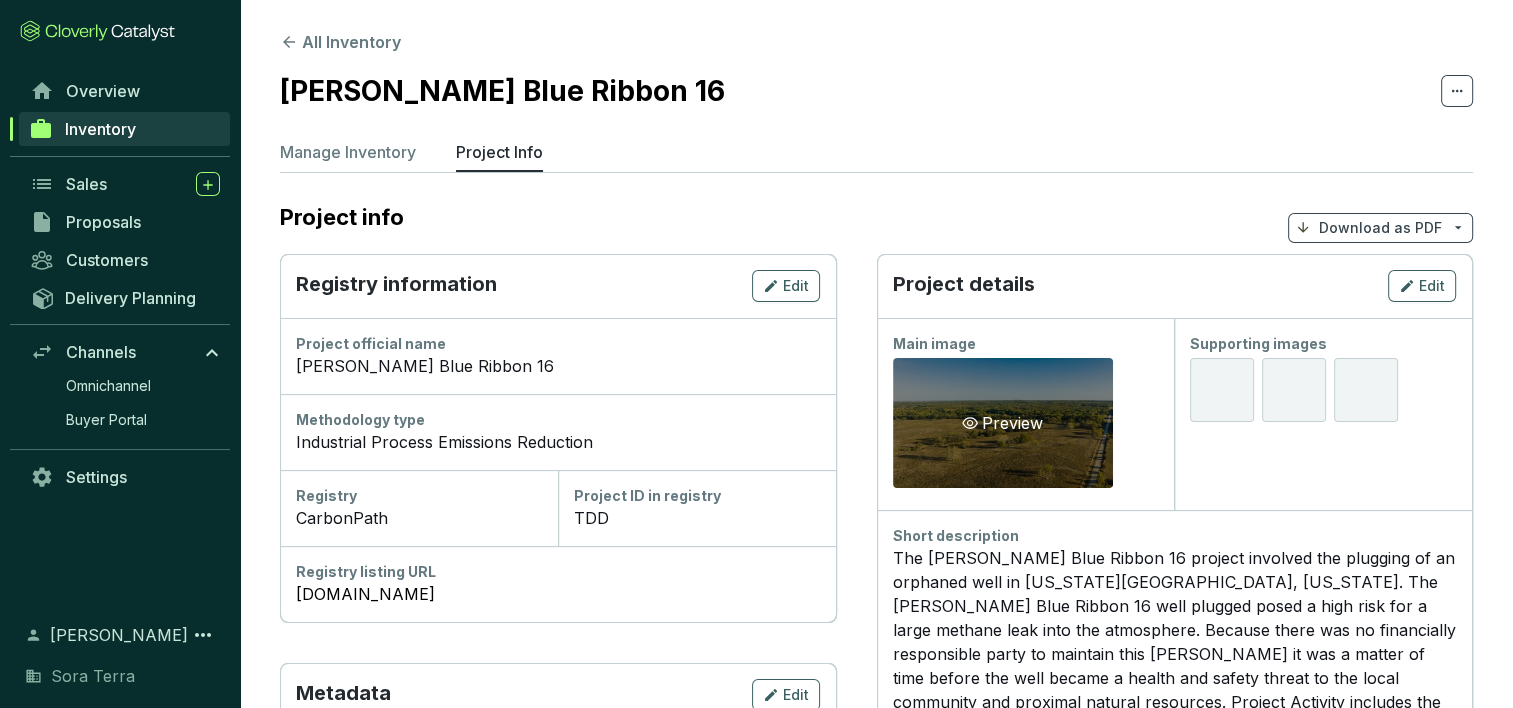 click on "Preview" at bounding box center [1003, 423] 